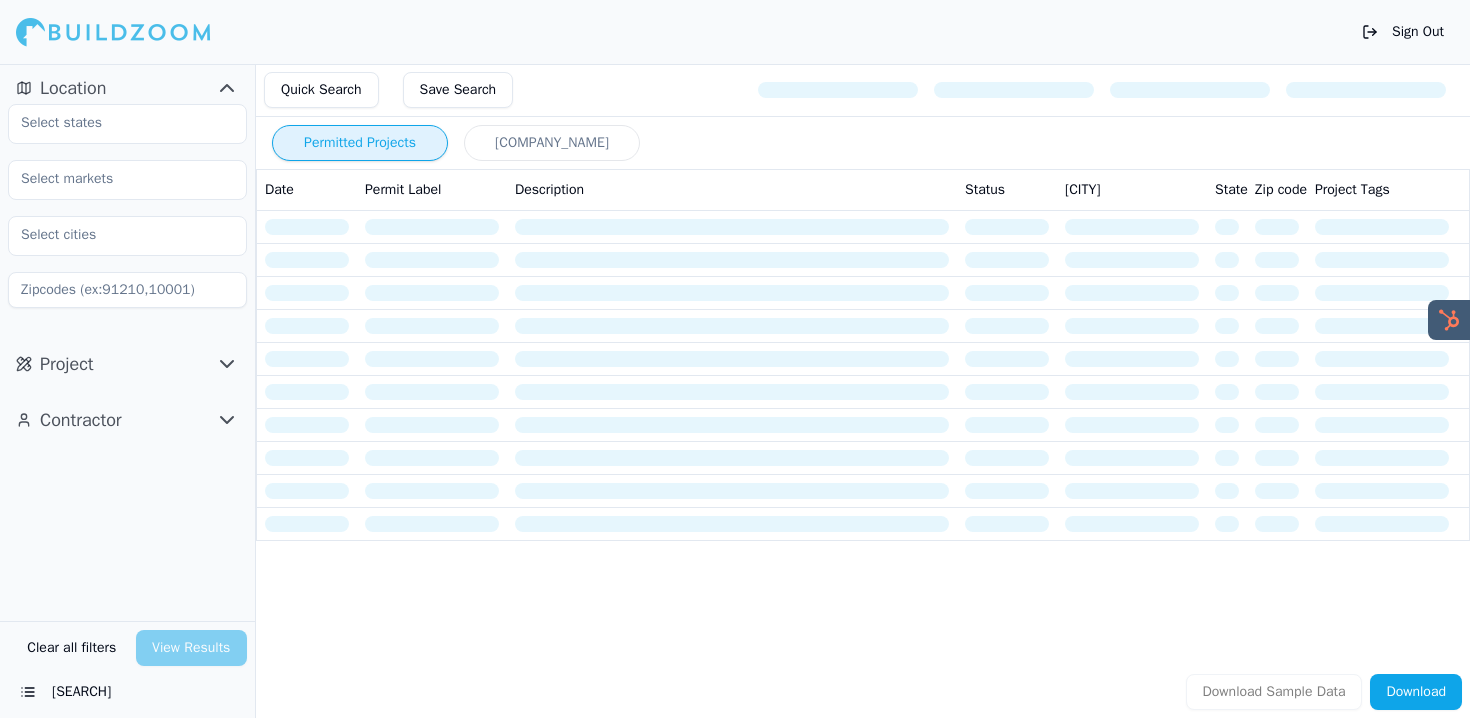 scroll, scrollTop: 0, scrollLeft: 0, axis: both 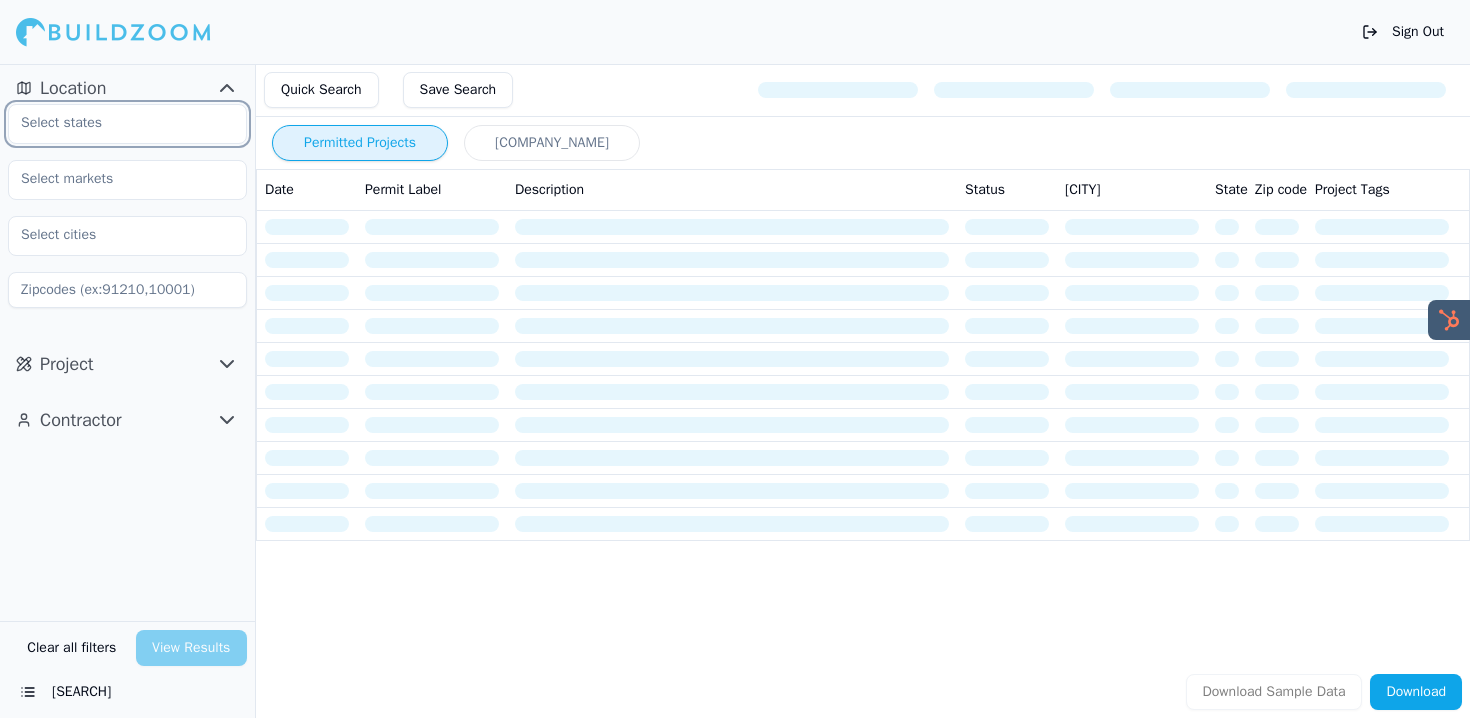 click at bounding box center [115, 123] 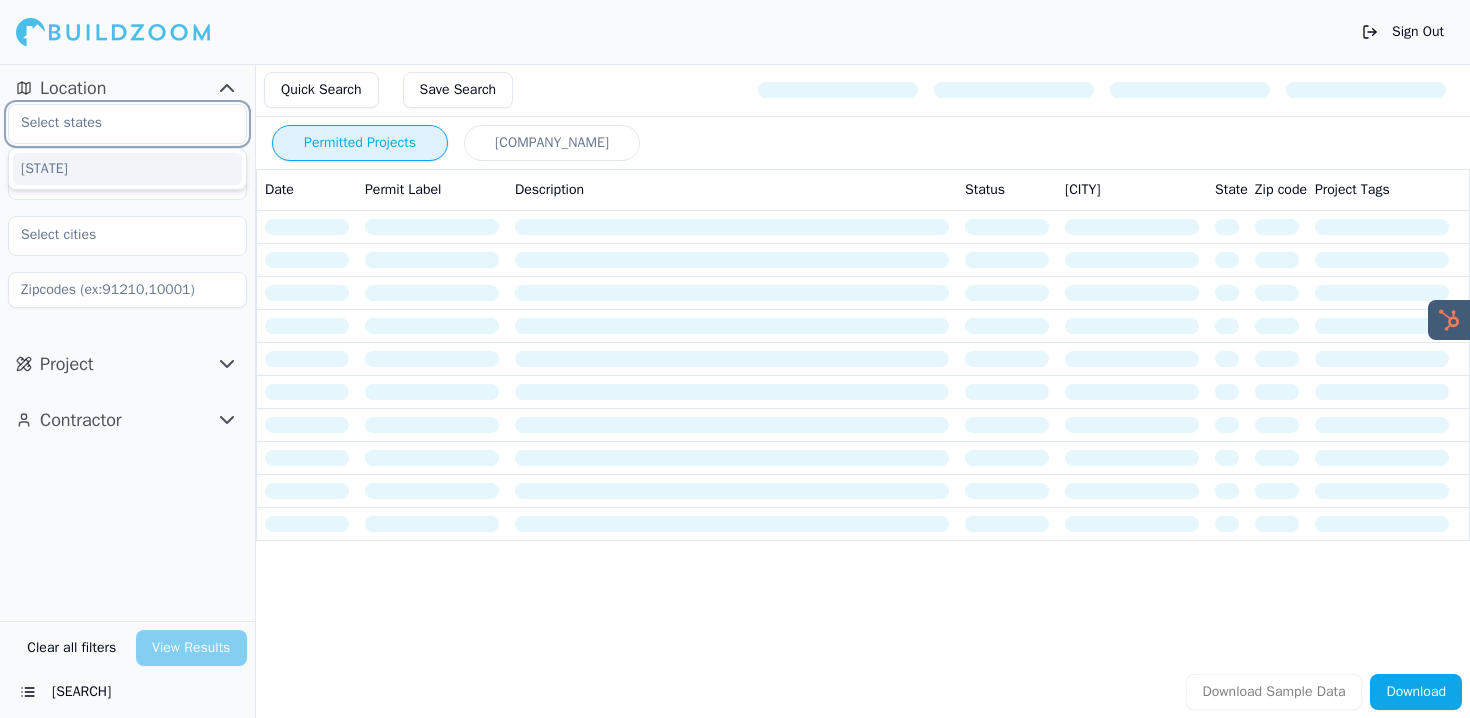 click on "[STATE]" at bounding box center (127, 169) 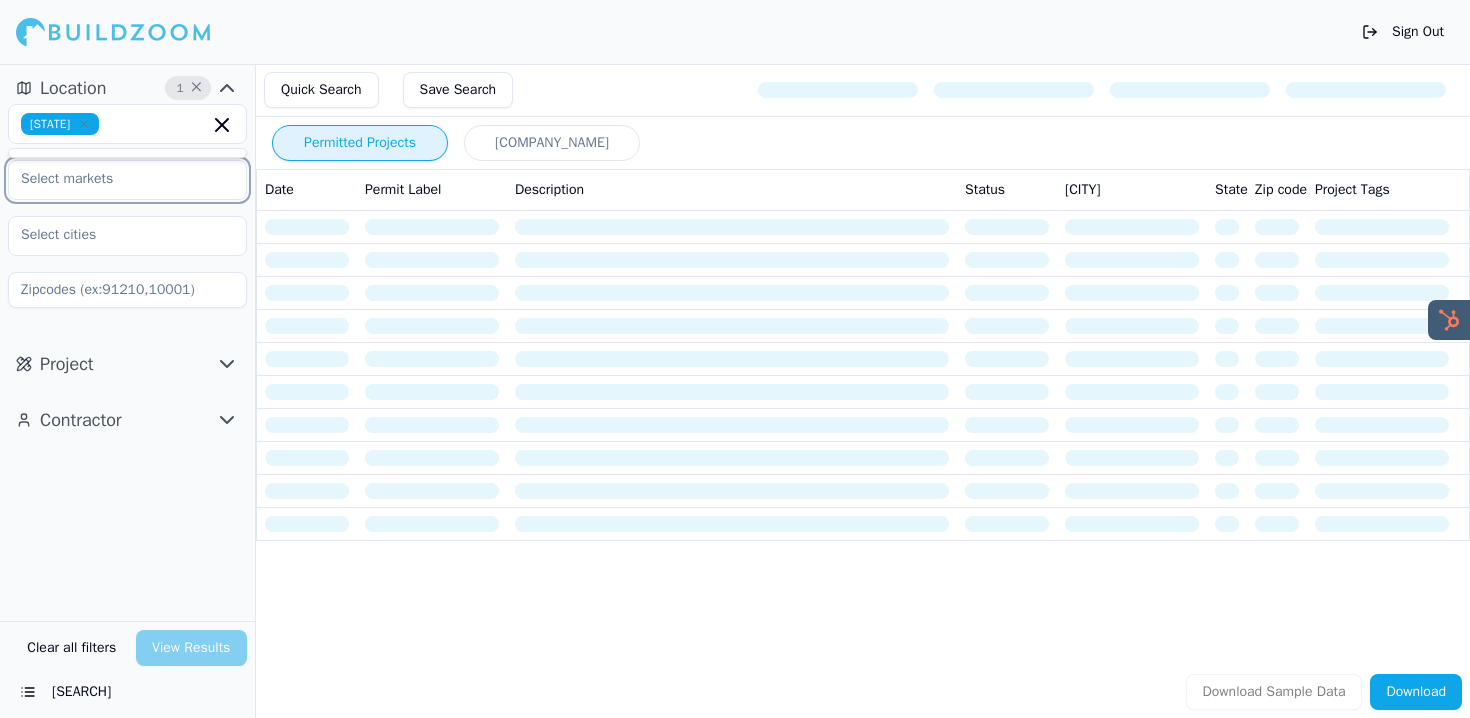 click at bounding box center [115, 179] 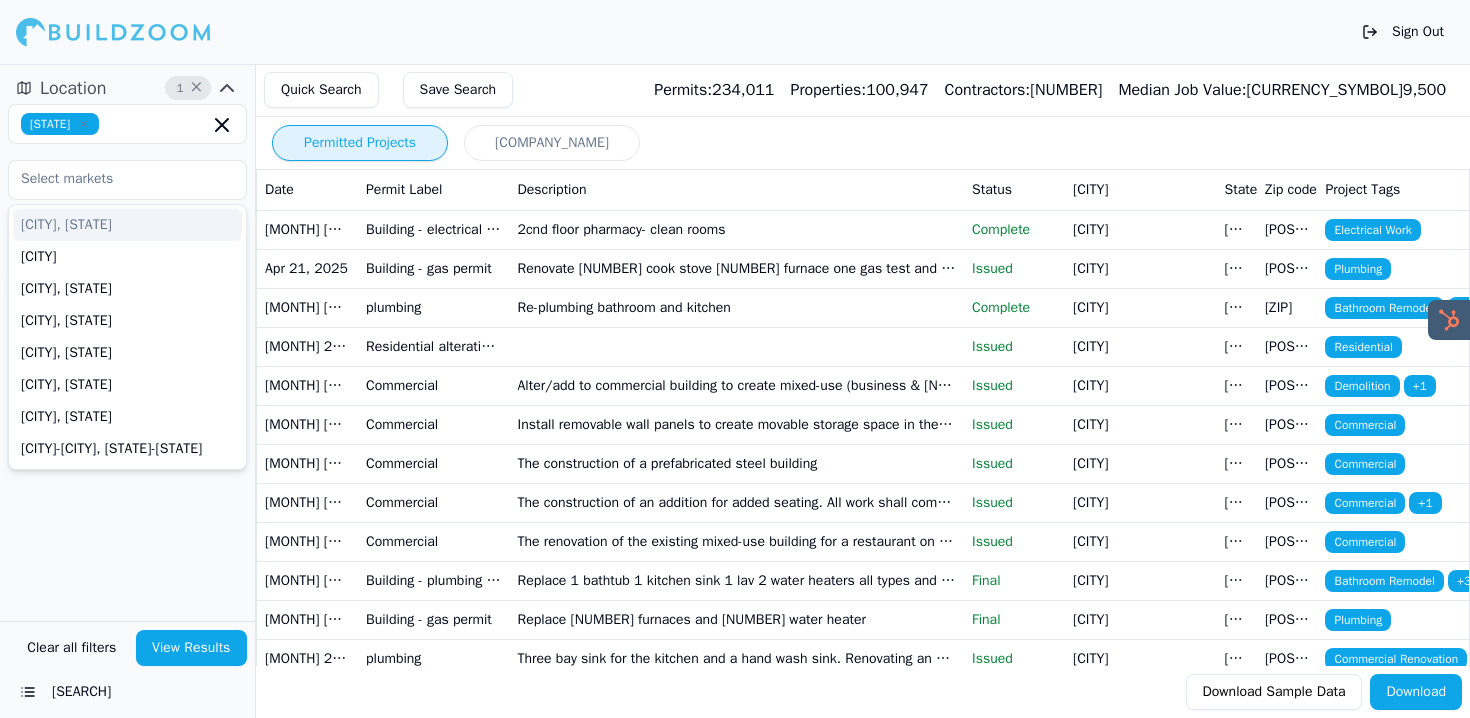click on "Sign Out" at bounding box center (735, 32) 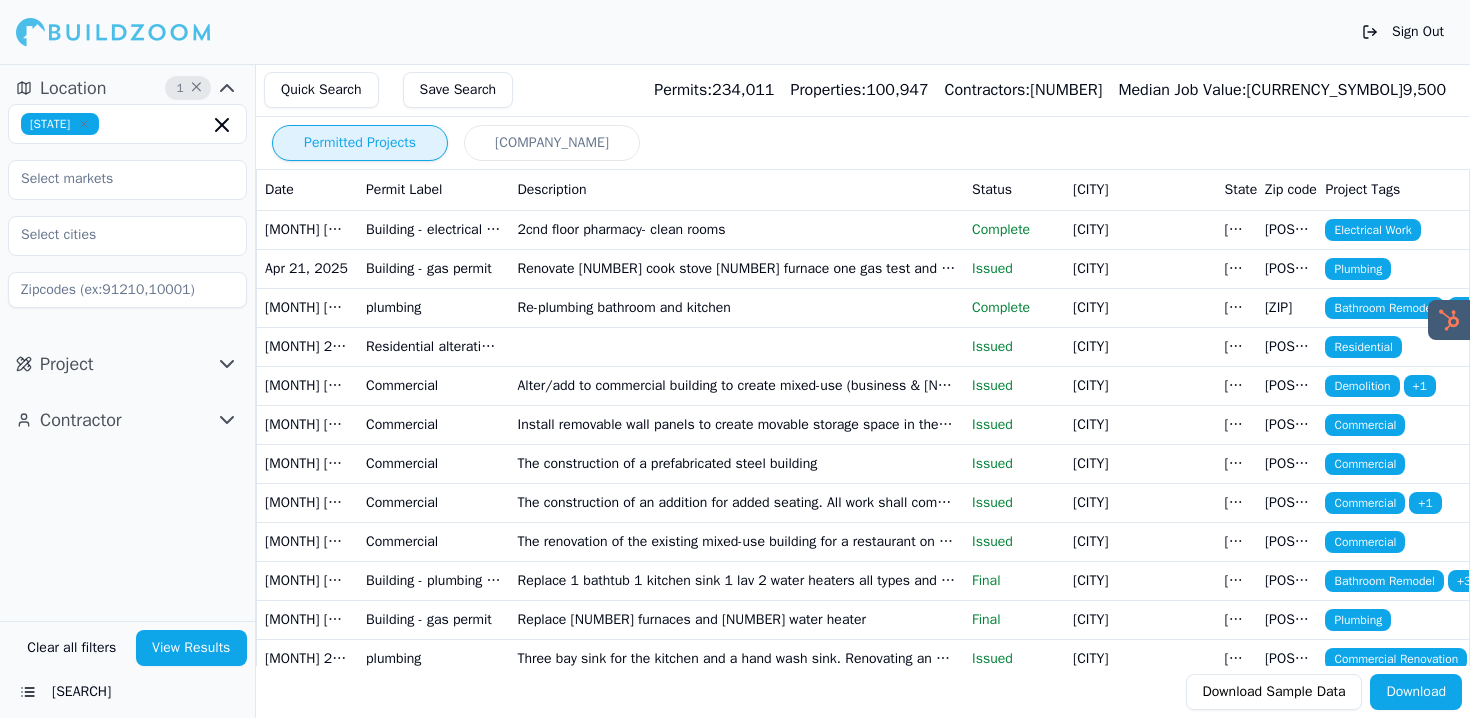 click on "Project" at bounding box center [127, 88] 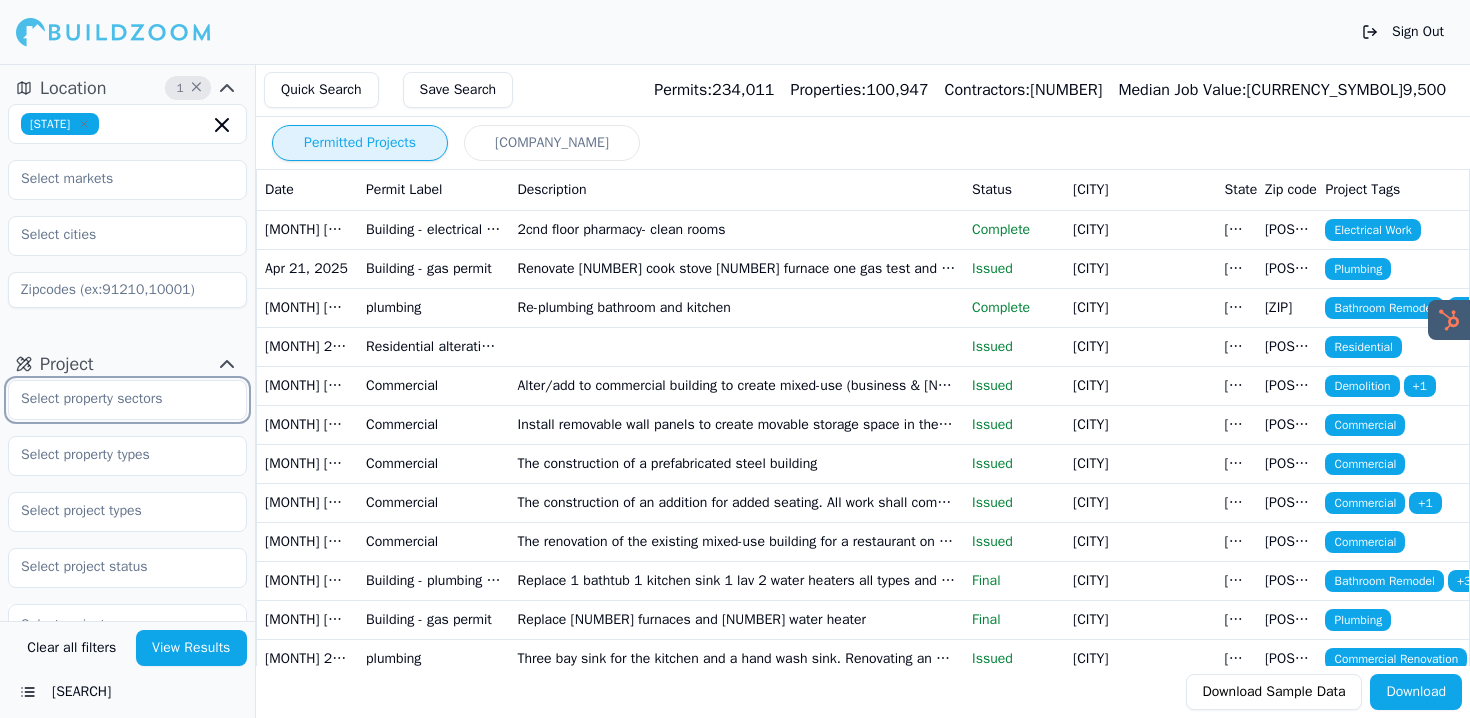click at bounding box center [115, 399] 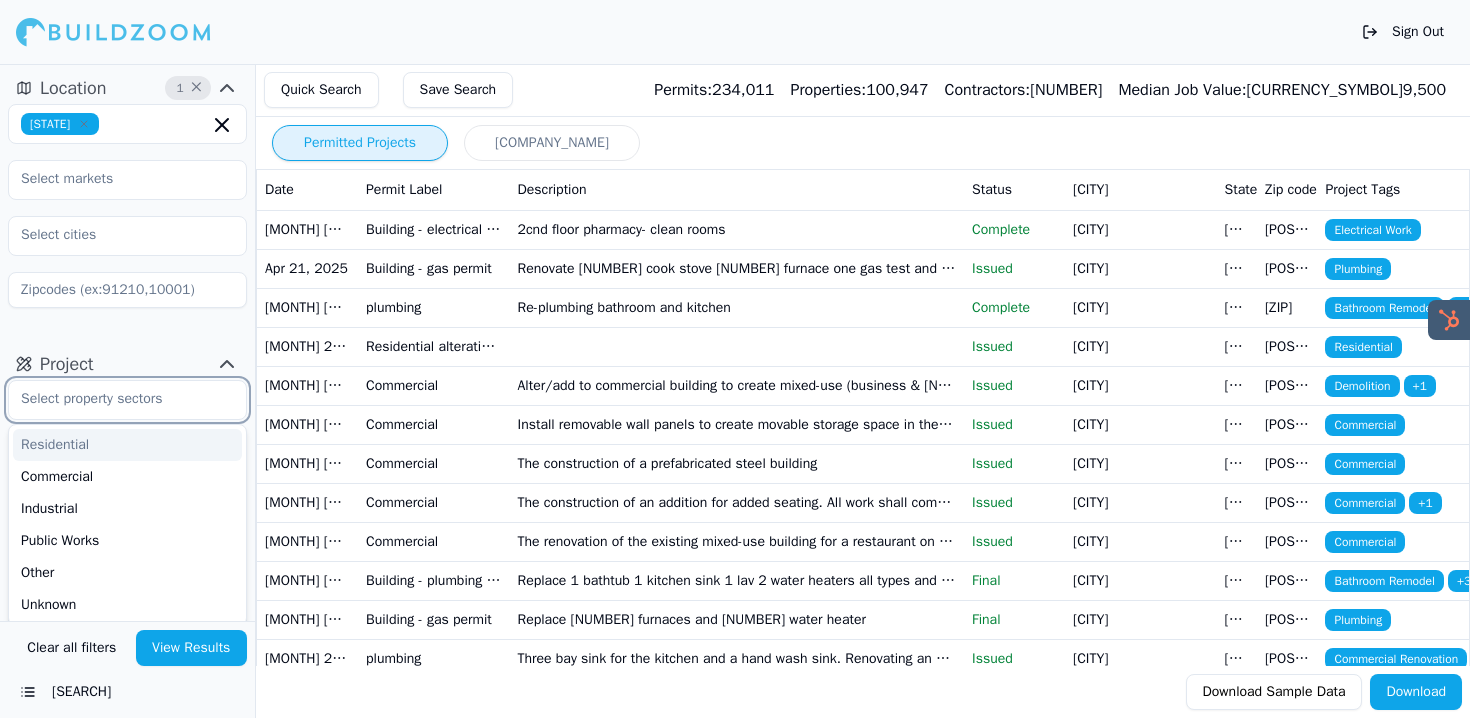 click on "Residential" at bounding box center (127, 445) 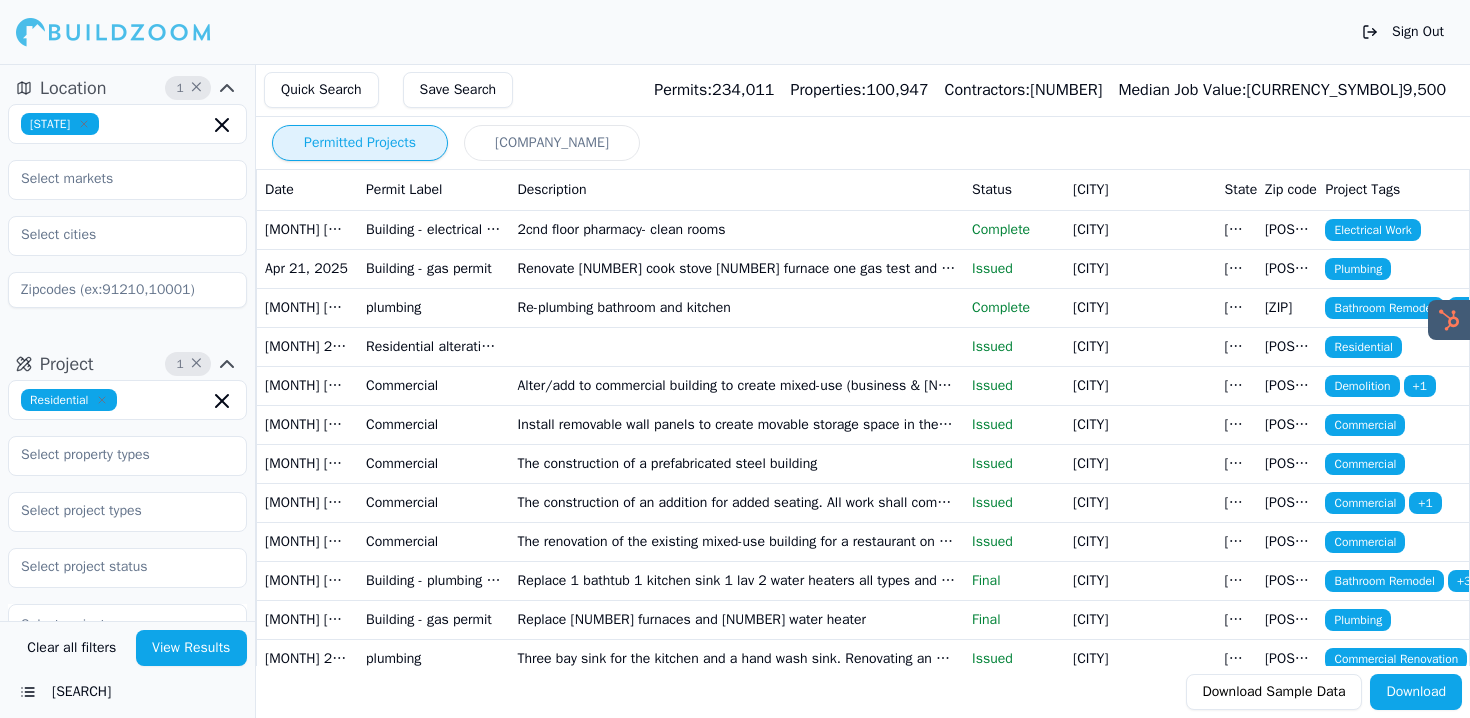 click on "[LOCATION] [NUMBER] [LOCATION]" at bounding box center (127, 198) 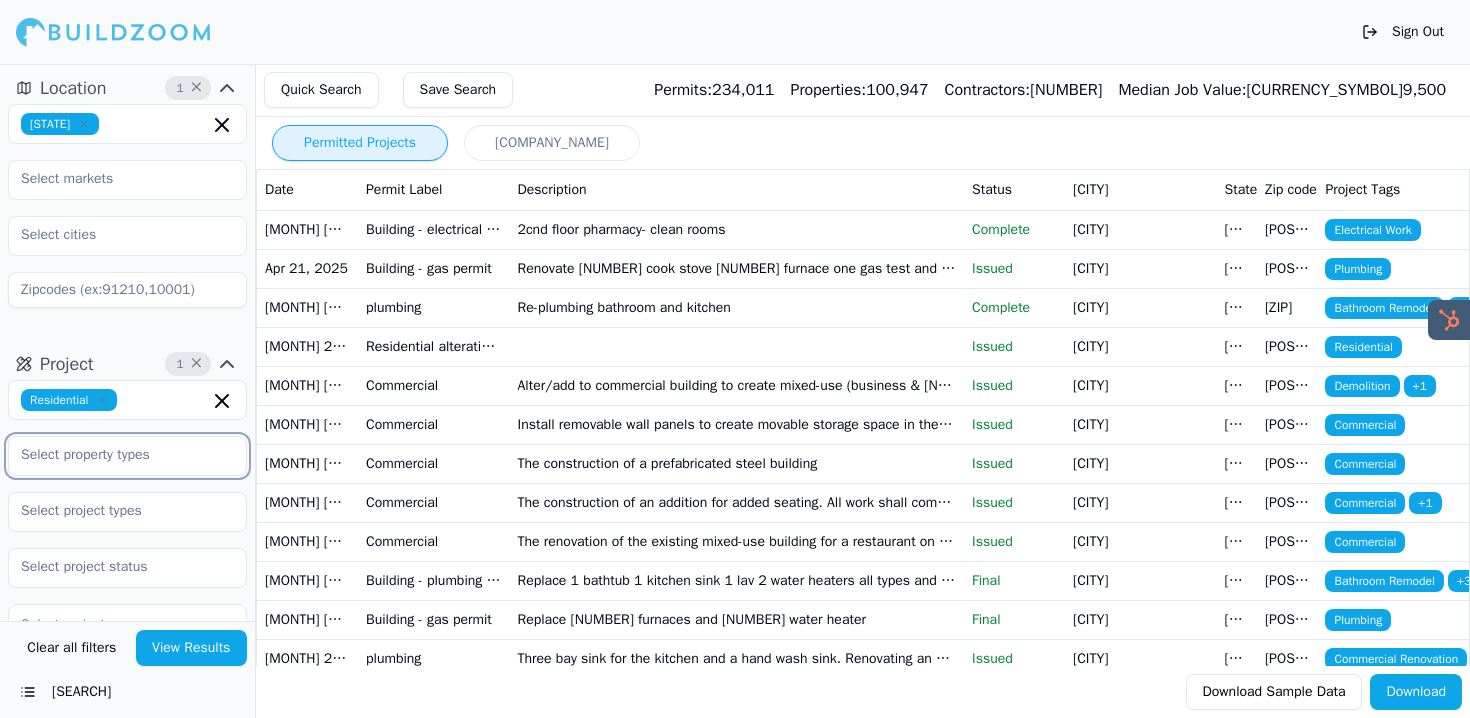 click at bounding box center [115, 455] 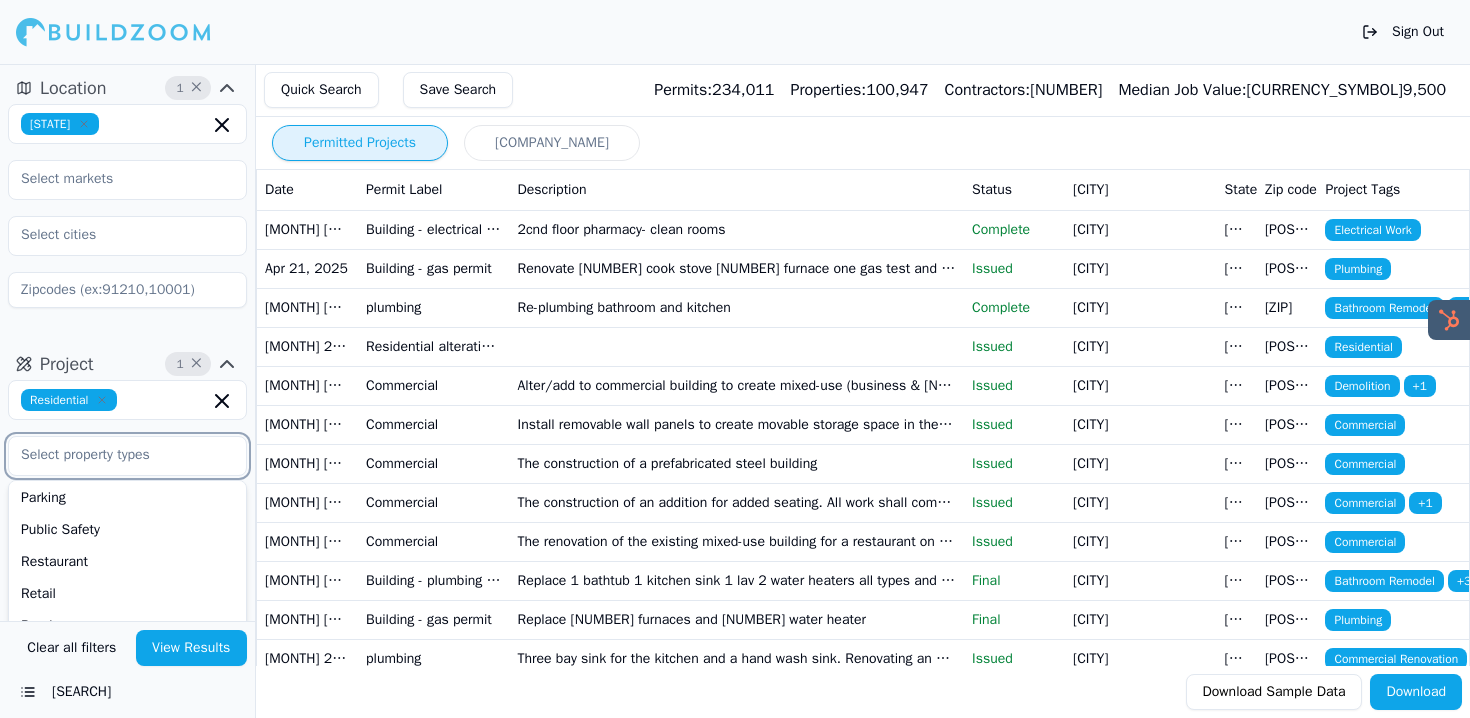 scroll, scrollTop: 542, scrollLeft: 0, axis: vertical 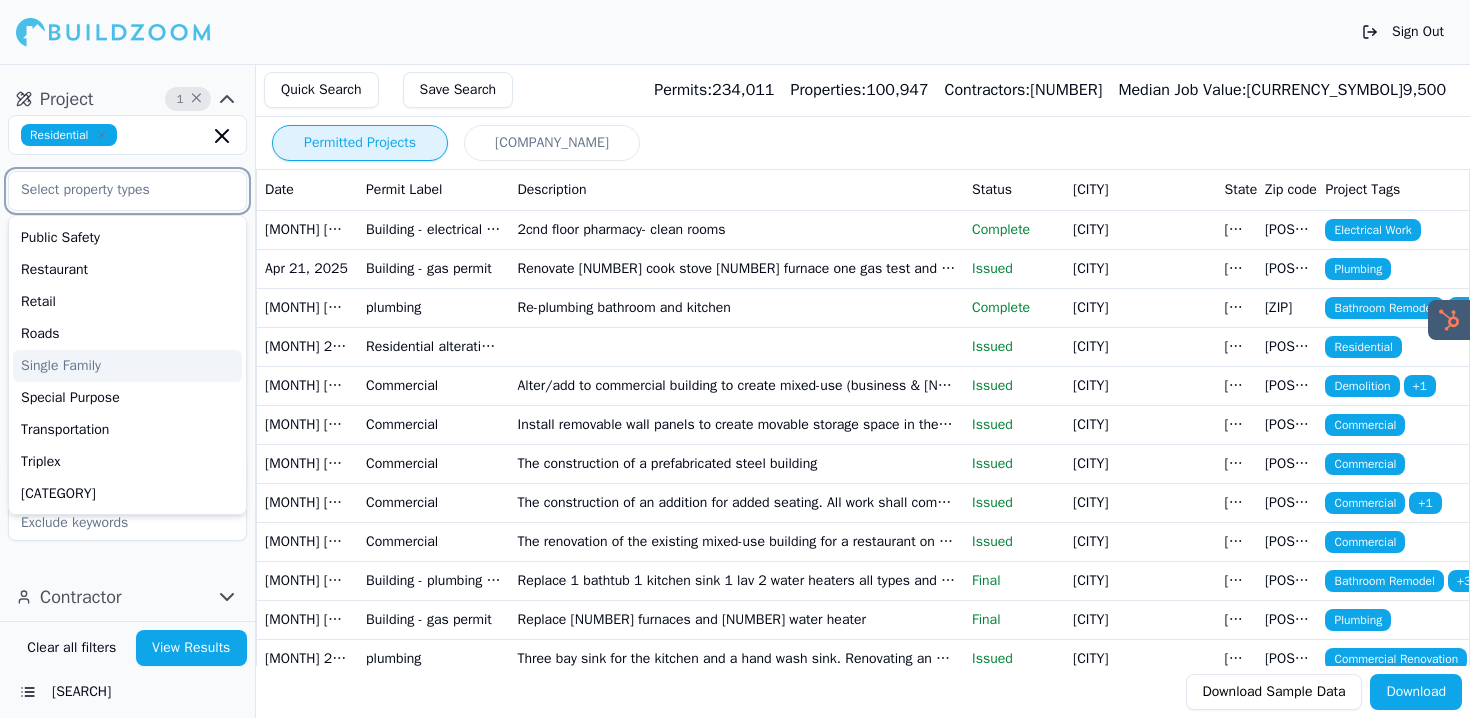 click on "Single Family" at bounding box center [127, 366] 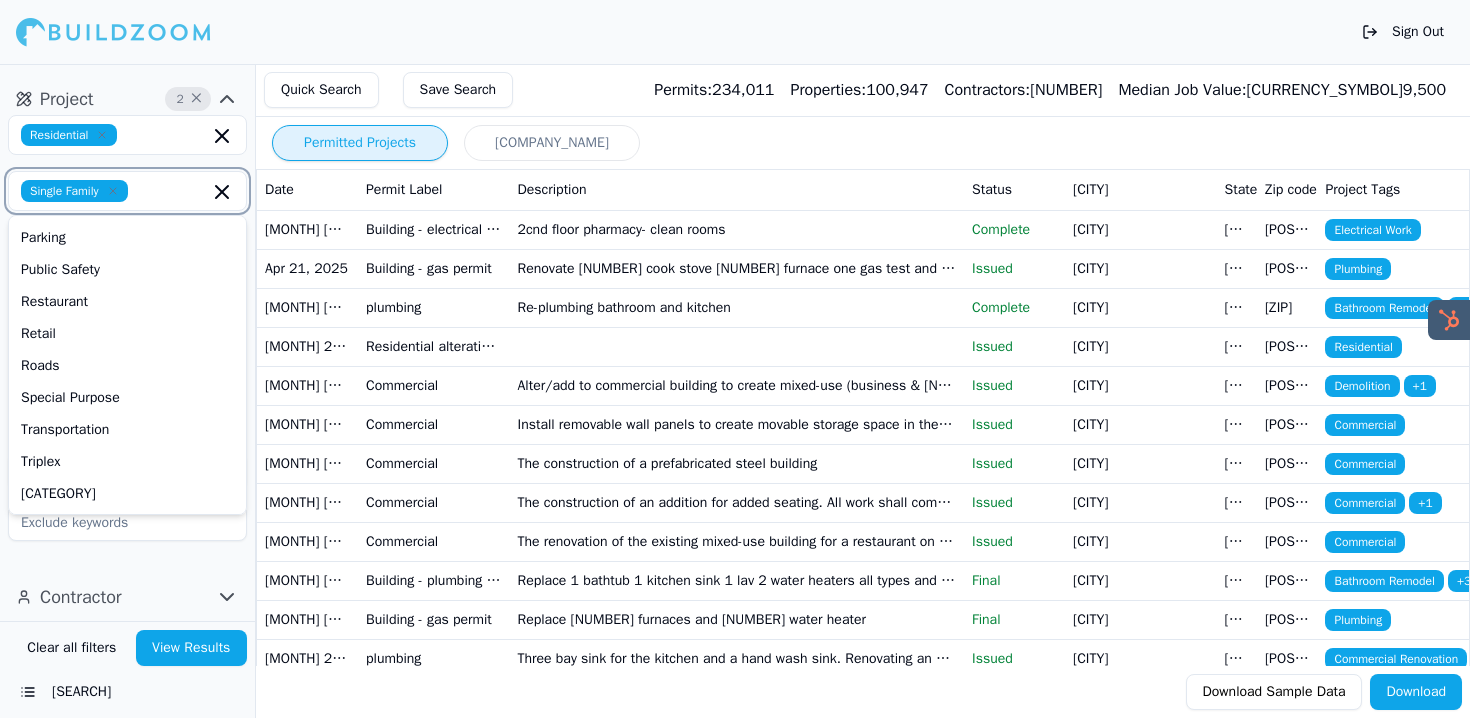 scroll, scrollTop: 510, scrollLeft: 0, axis: vertical 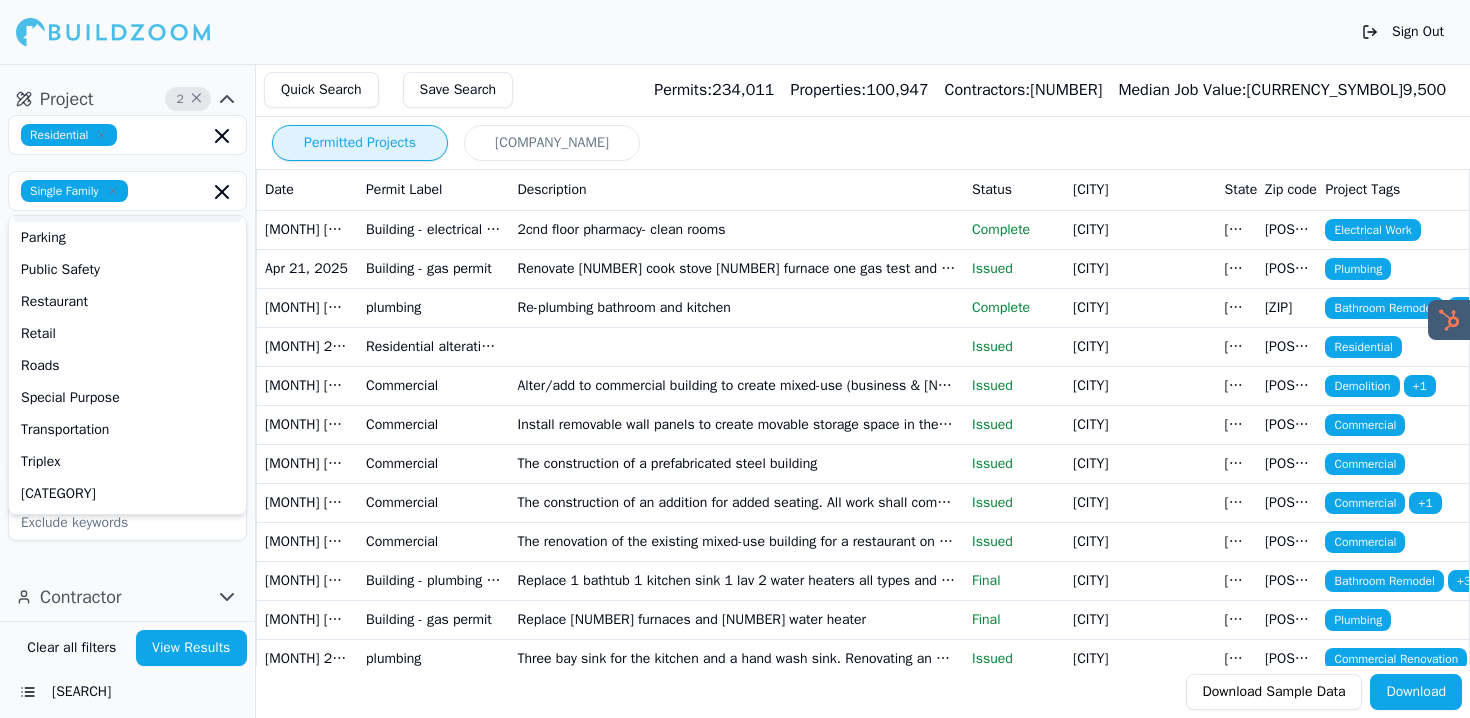 click on "Project 2 × Residential Single Family Accessory Unit Affordable Housing Amusement & Recreation Communications Duplex Educational Healthcare Hotels & Hospitality Land Marine Miscellaneous Mixed Use Multifamily Multifamily (Apartment) Multifamily (Condominium) Office Parking Public Safety Restaurant Retail Roads Special Purpose Transportation Triplex Utility Select project recency" at bounding box center [127, -67] 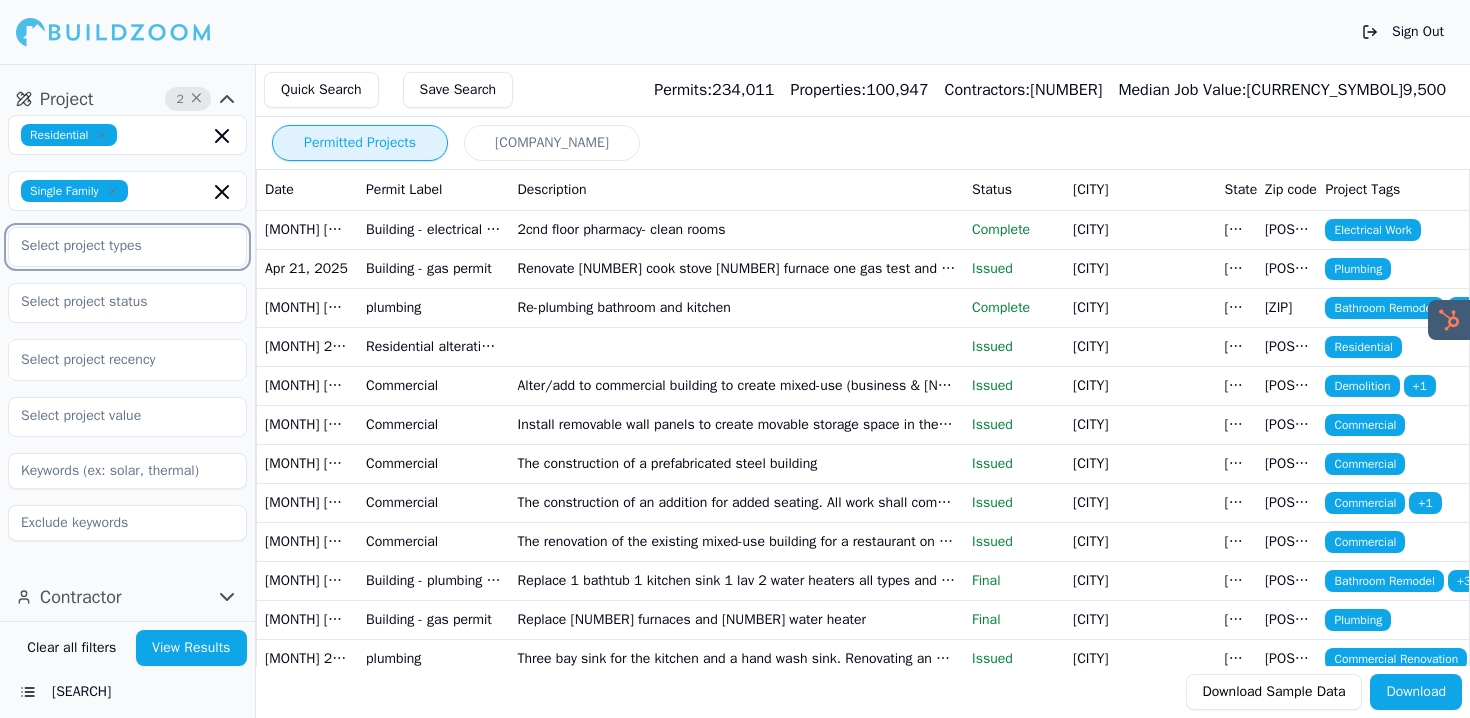 click at bounding box center [115, 246] 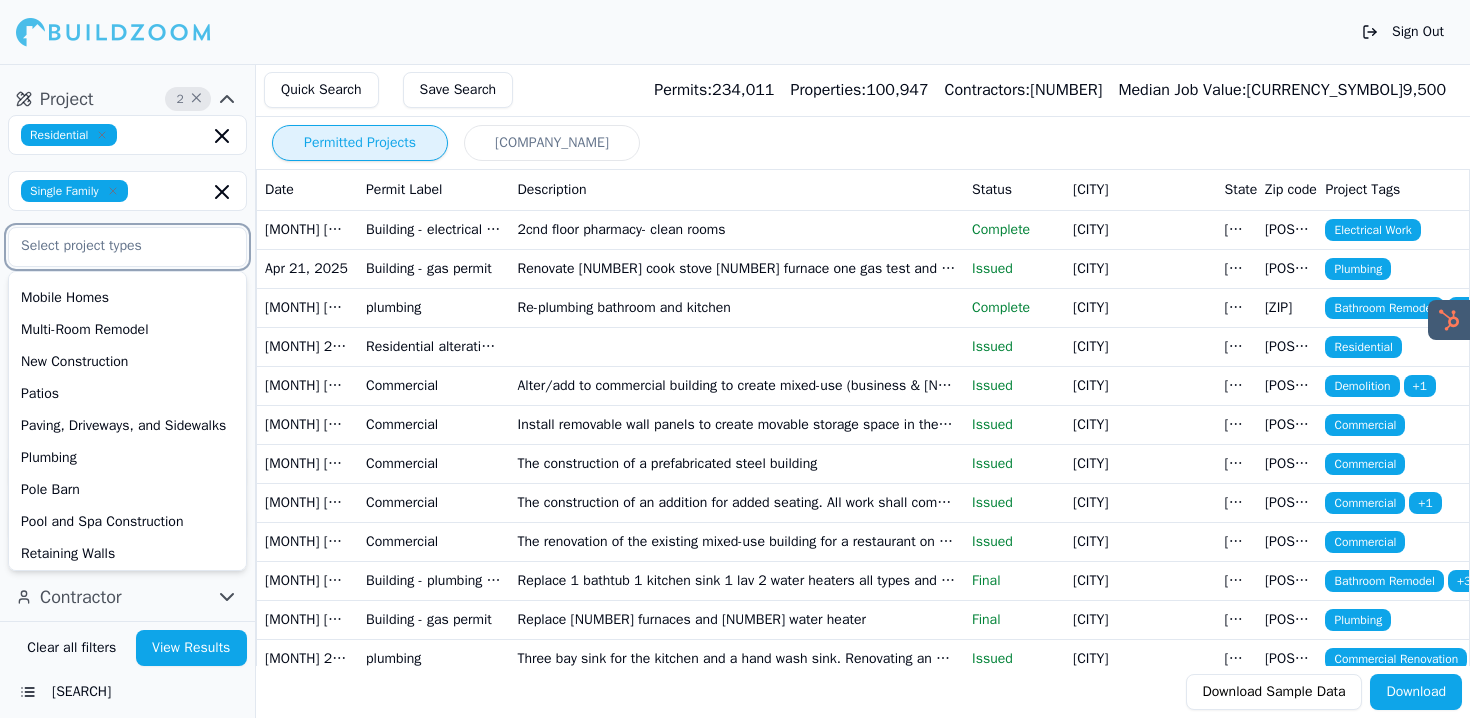 scroll, scrollTop: 652, scrollLeft: 0, axis: vertical 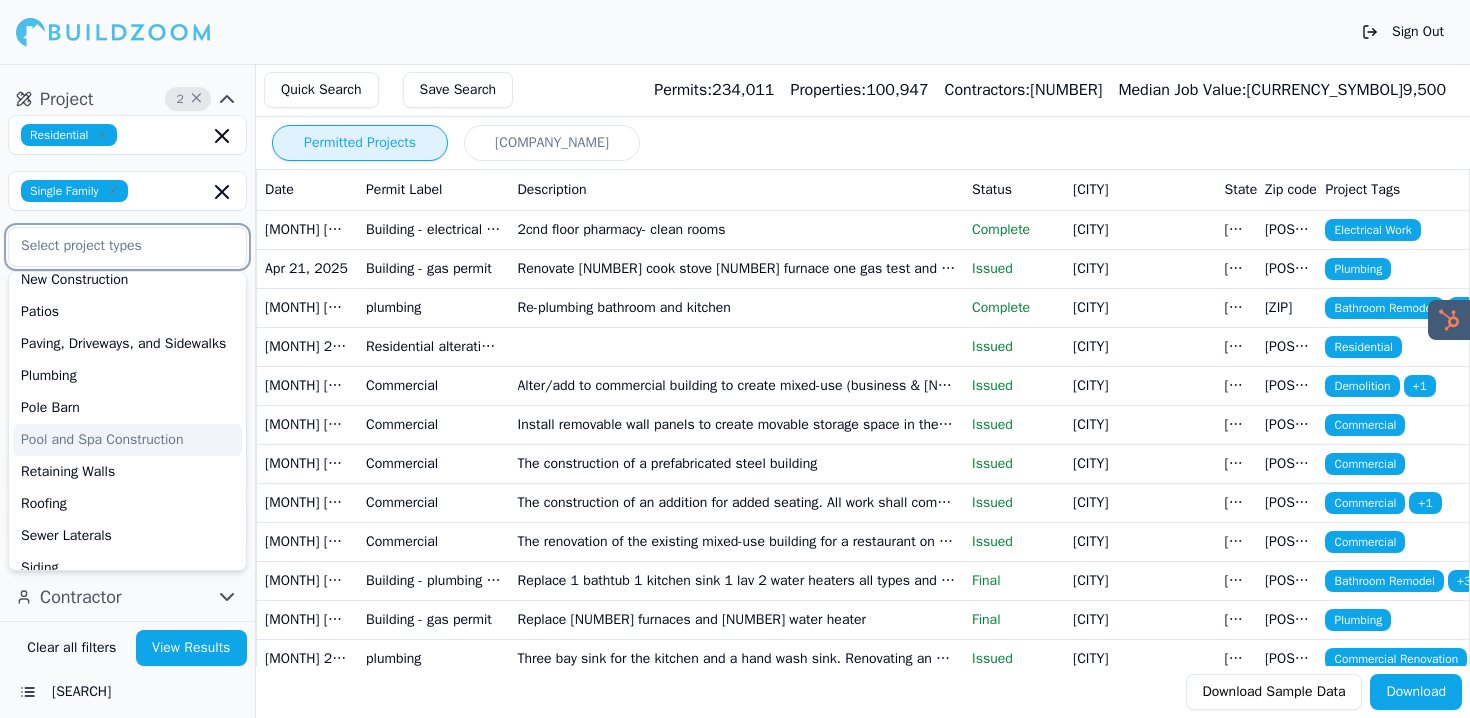 click on "Pool and Spa Construction" at bounding box center (127, 440) 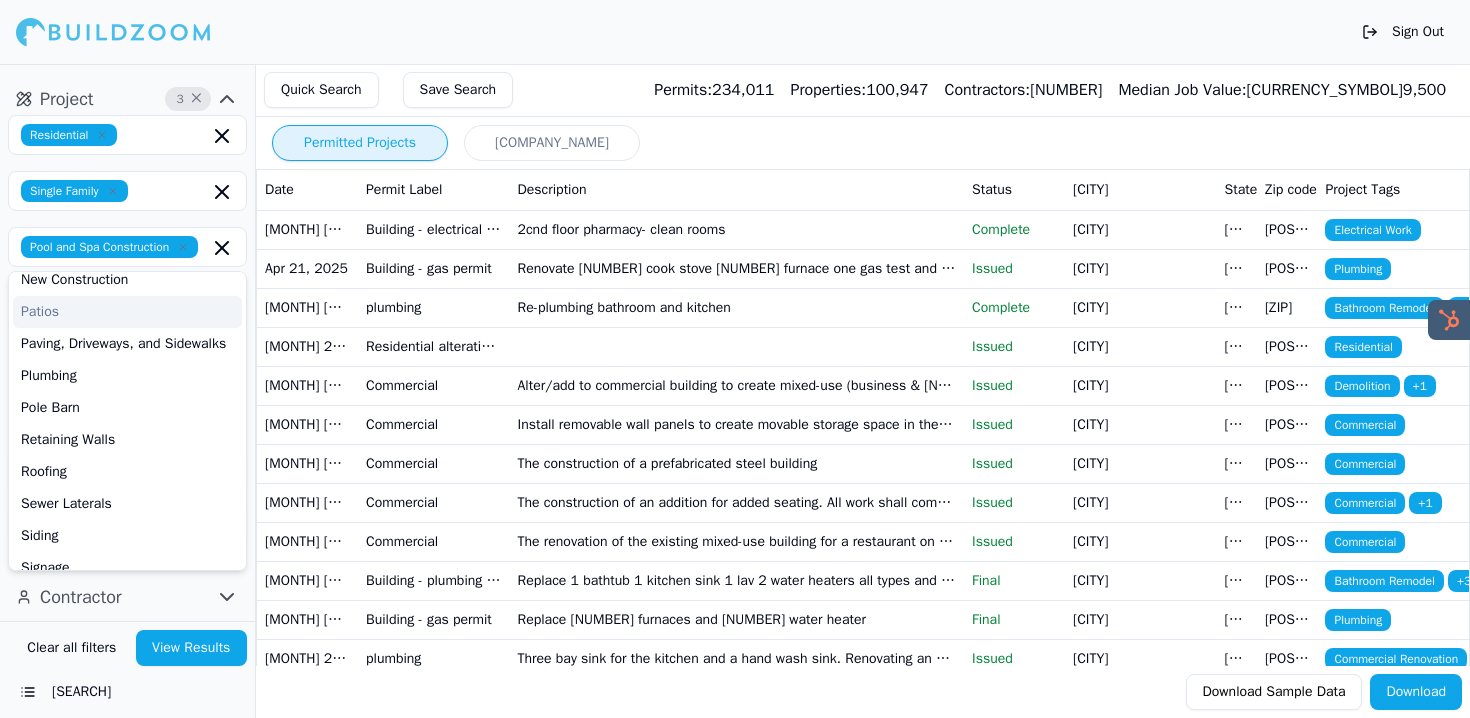 click on "Project 3 × Residential Single Family Pool and Spa Construction ADU Bathroom Remodel Commercial Renovation Decks and Porches Demolition Docks Doors and Windows Electrical Work Excavation and Grading Fences Flatwork Concrete Foundations Garage Construction Home Addition HVAC Kitchen Remodel Landscape Mechanical Work Mobile Homes Multi-Room Remodel New Construction Patios Paving, Driveways, and Sidewalks Plumbing Pole Barn Retaining Walls Roofing Sewer Laterals Siding Signage Solar Installation Select project recency" at bounding box center [127, -67] 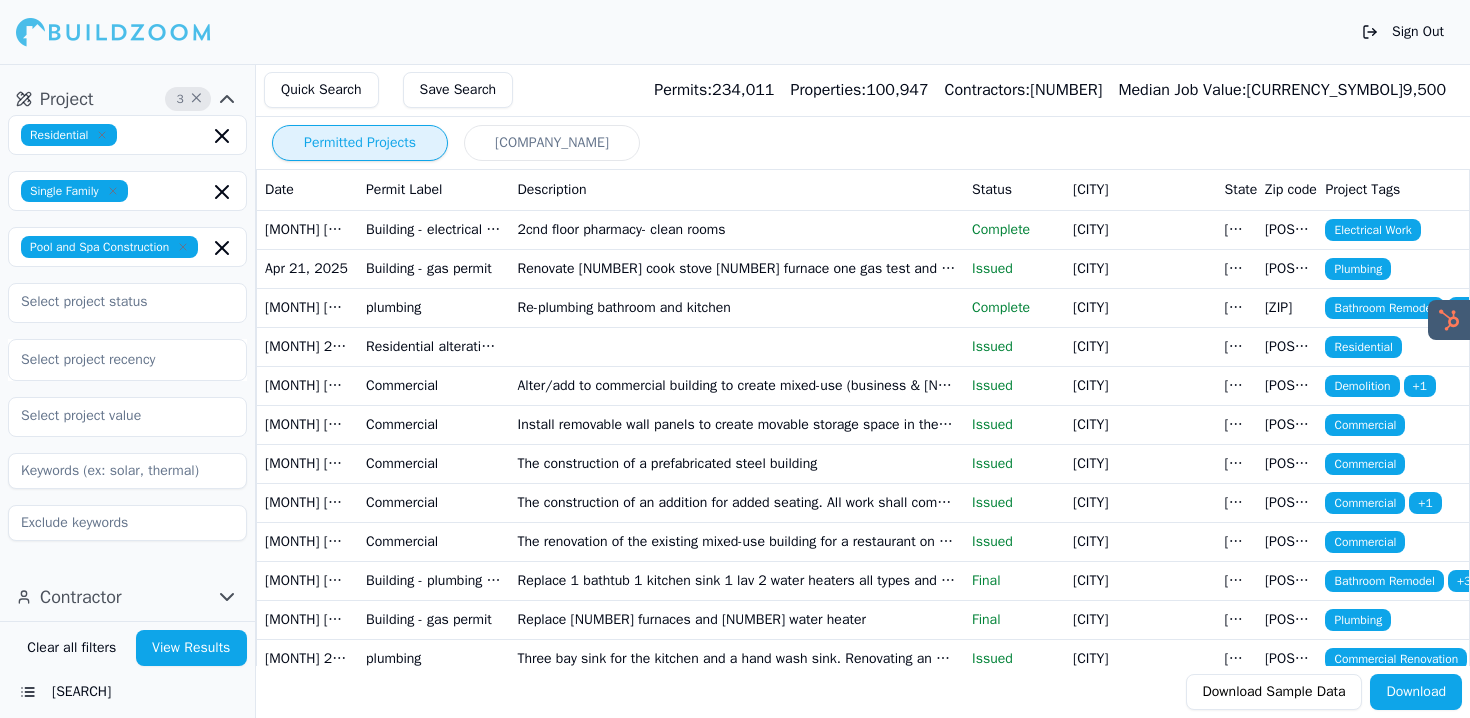 click on "View Results" at bounding box center (192, 648) 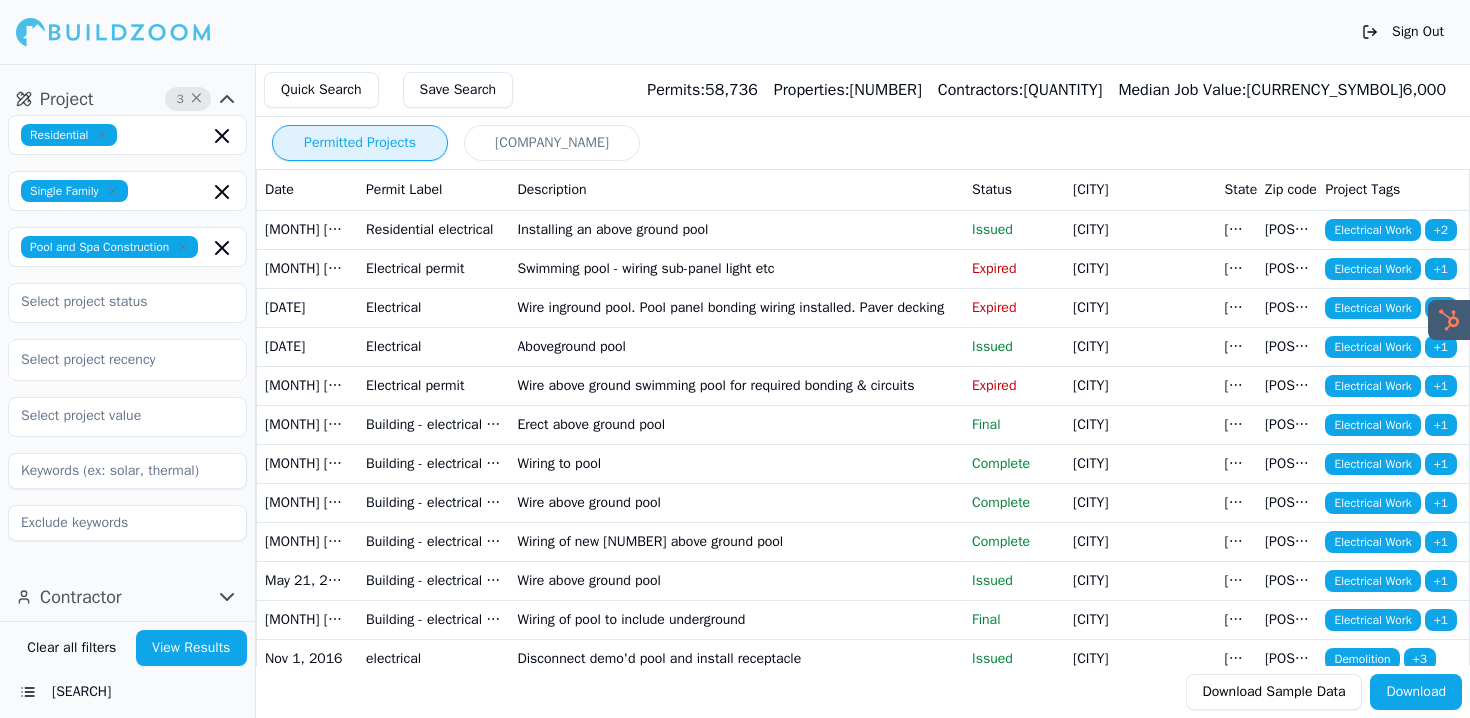scroll, scrollTop: 298, scrollLeft: 0, axis: vertical 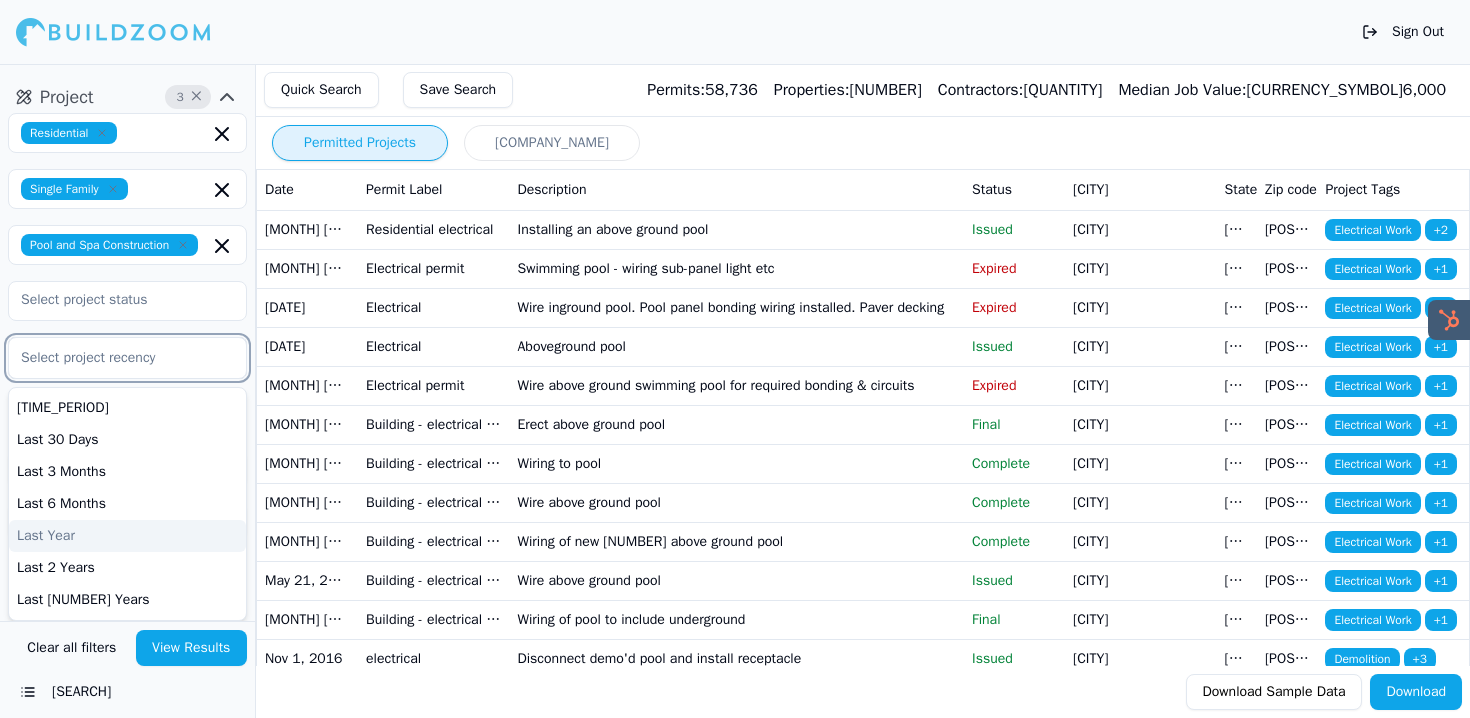 click on "Last Year" at bounding box center (127, 536) 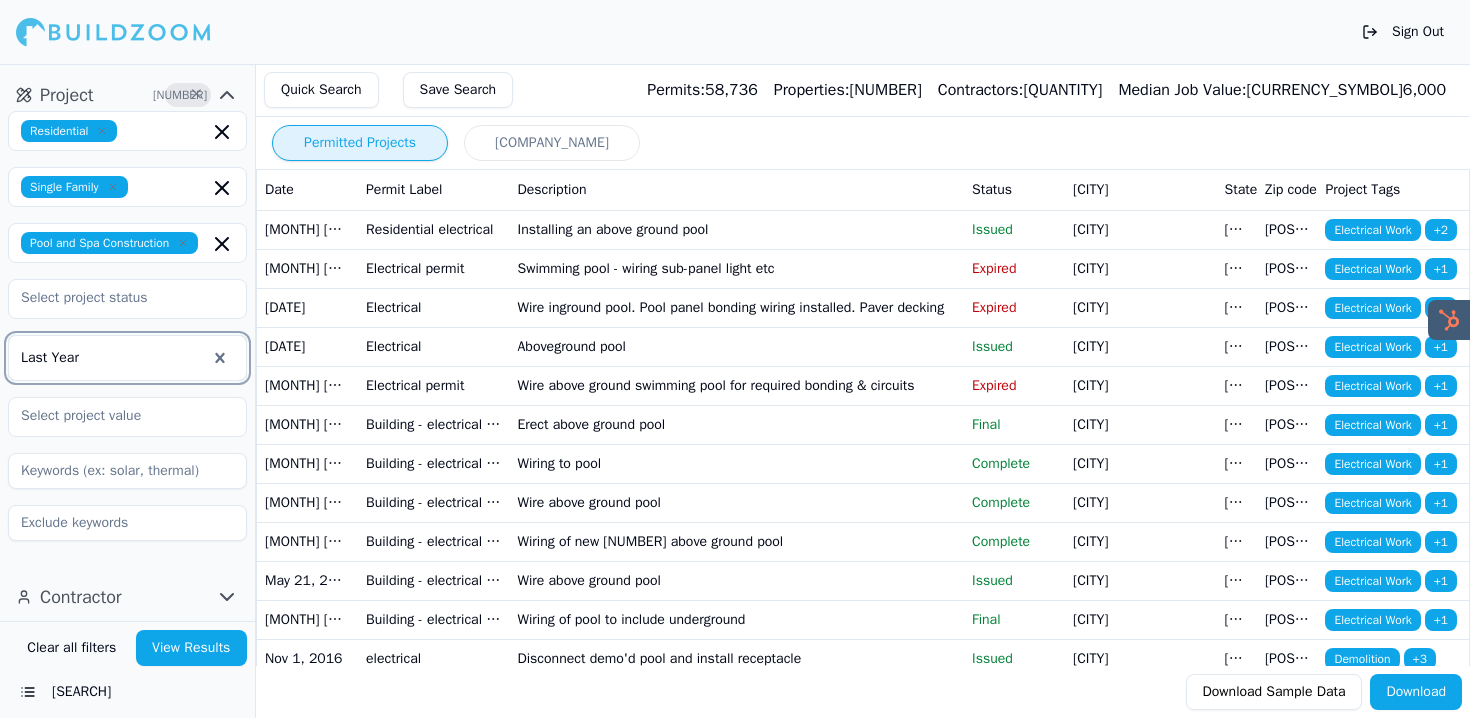 click on "View Results" at bounding box center (192, 648) 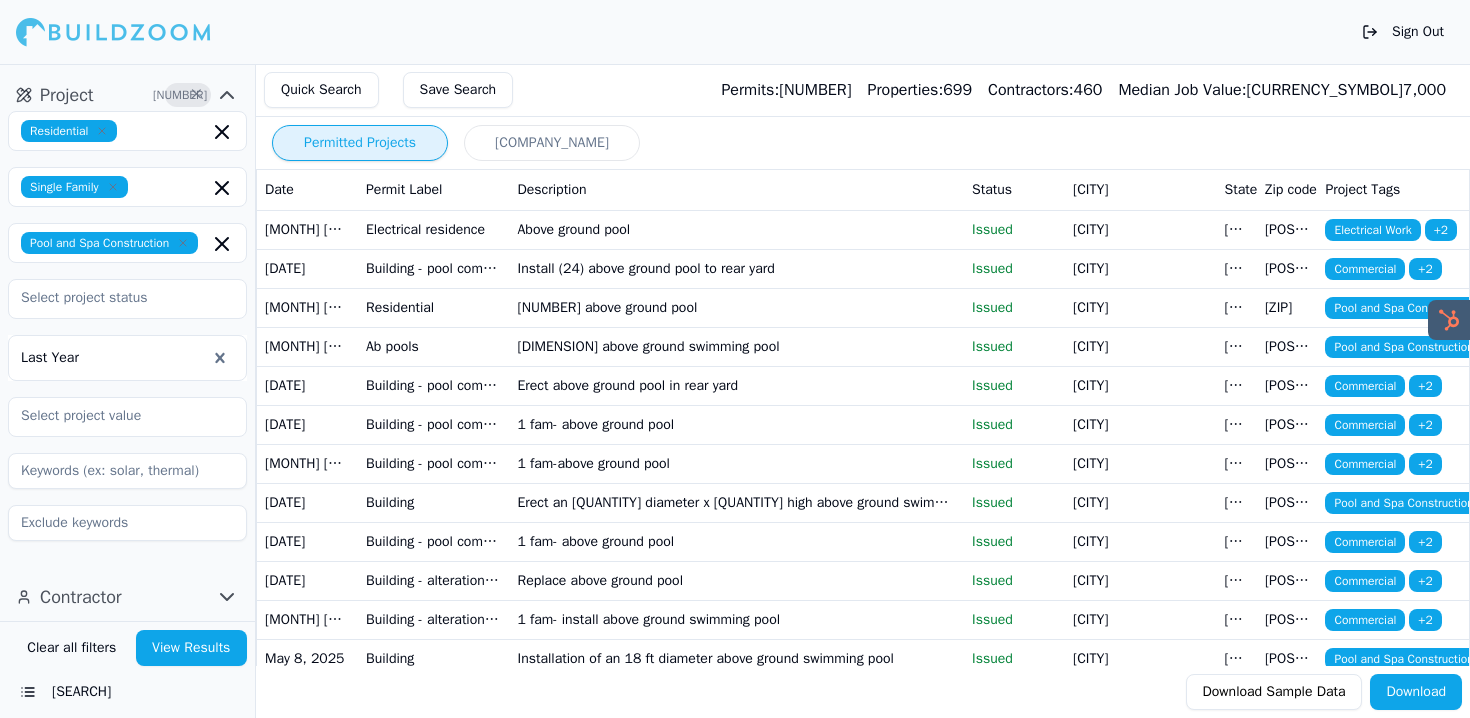 click at bounding box center [113, 358] 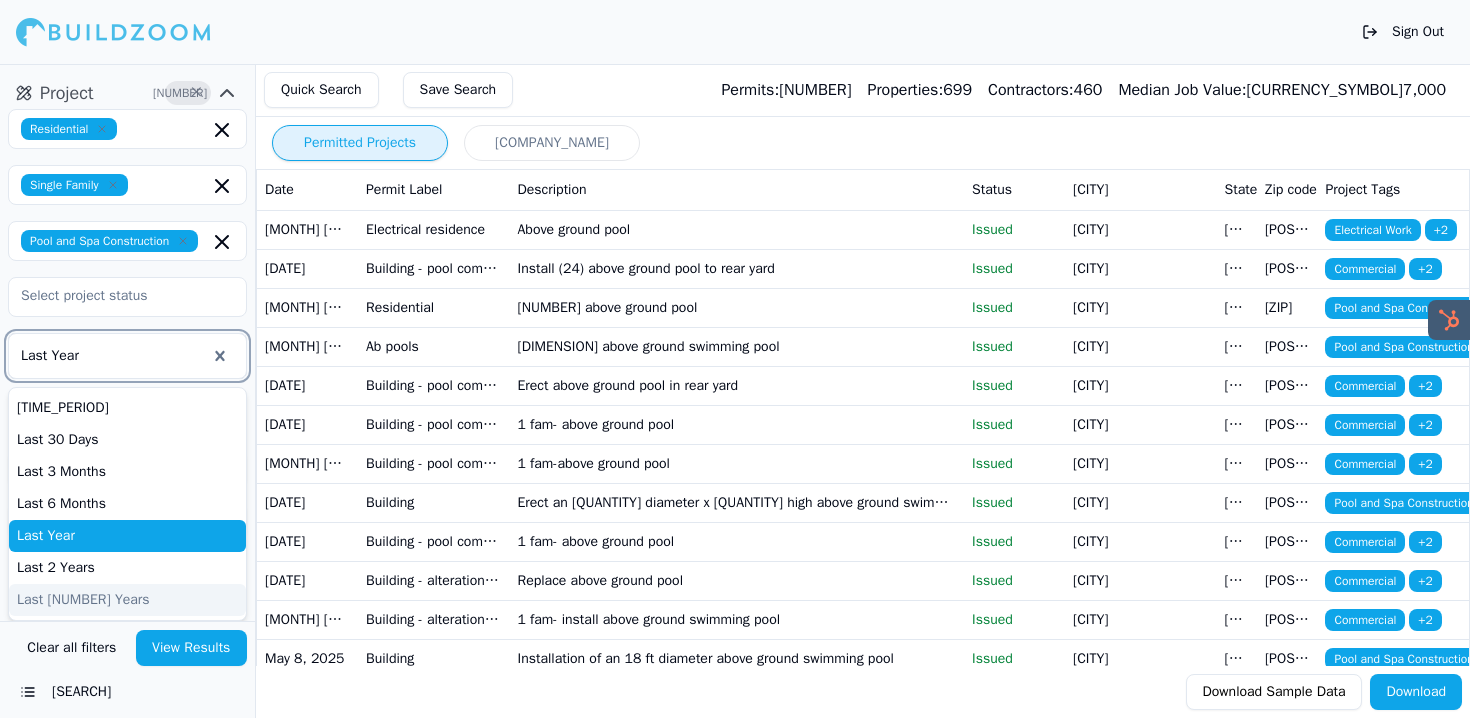 click on "Last [NUMBER] Years" at bounding box center [127, 600] 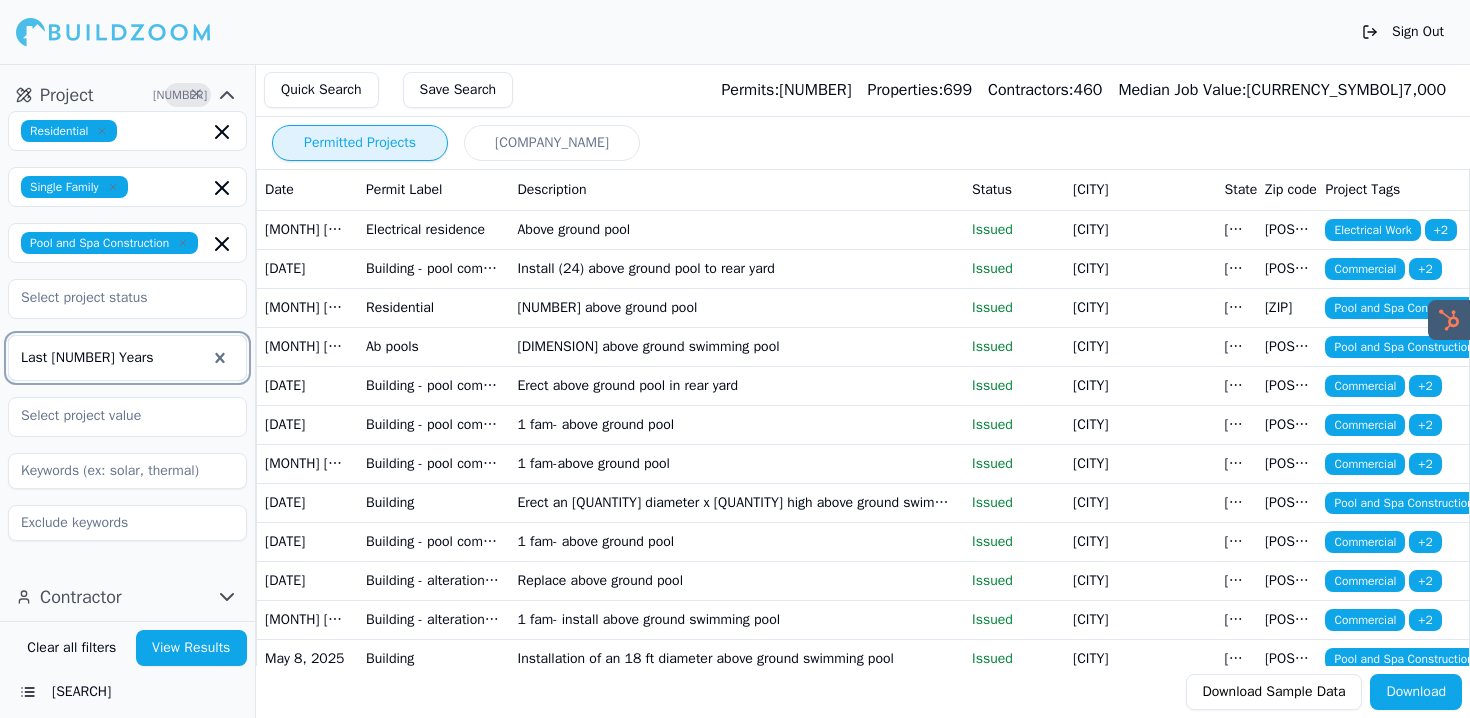click on "View Results" at bounding box center [192, 648] 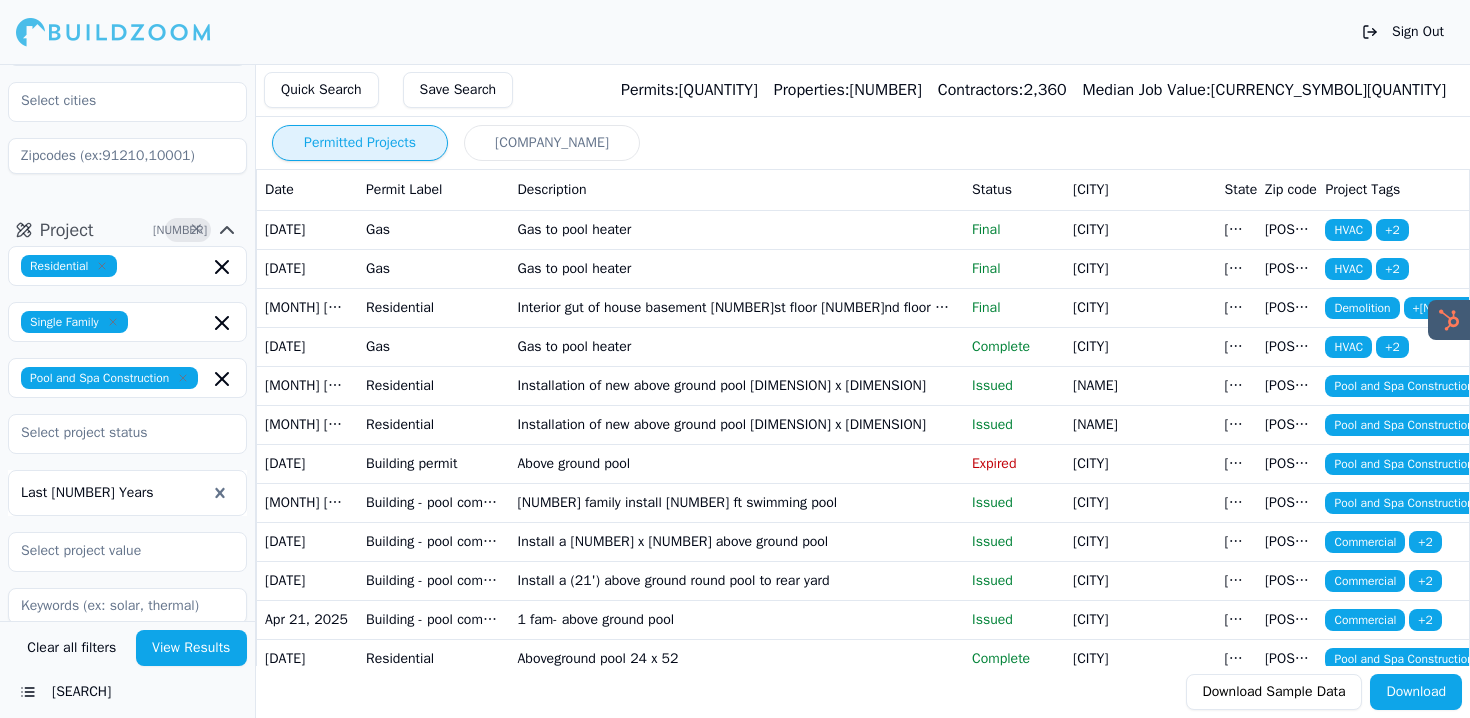 scroll, scrollTop: 137, scrollLeft: 0, axis: vertical 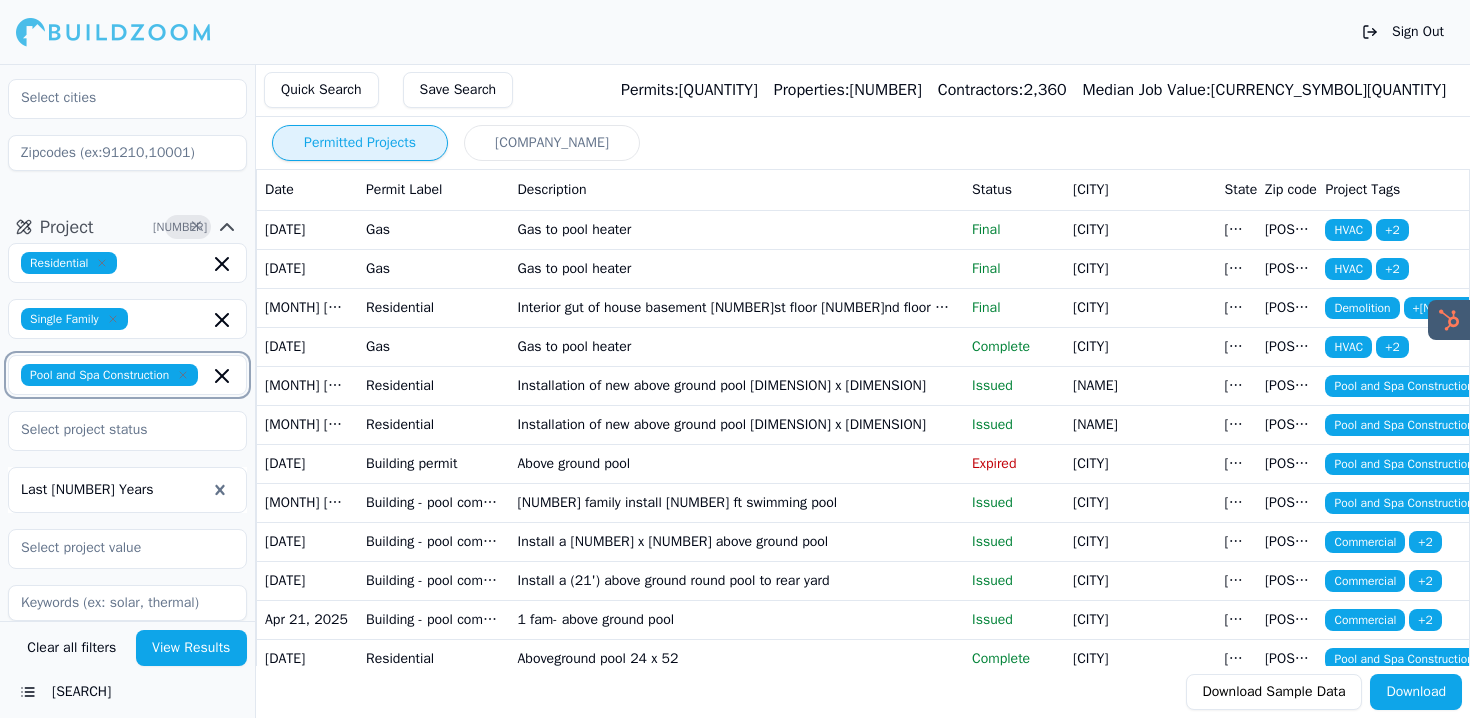 click at bounding box center [222, 264] 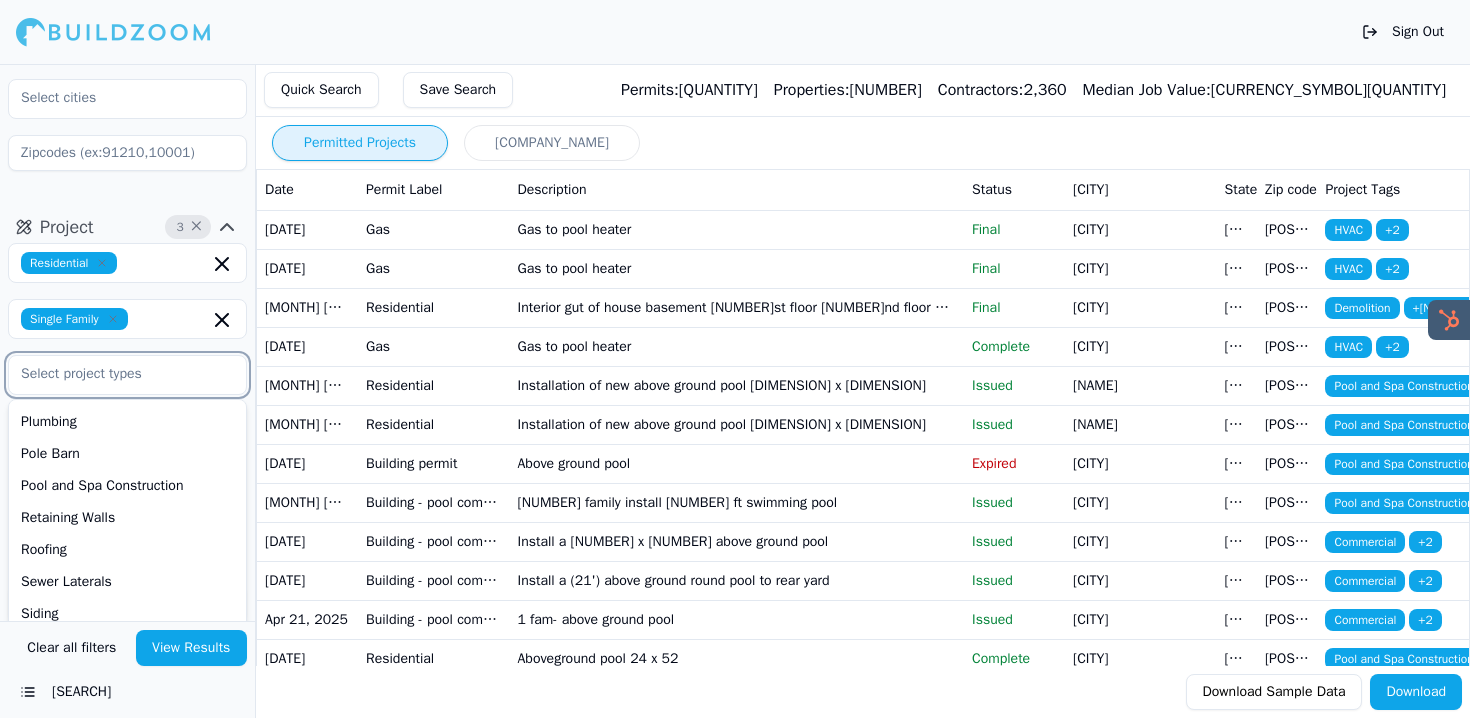 scroll, scrollTop: 754, scrollLeft: 0, axis: vertical 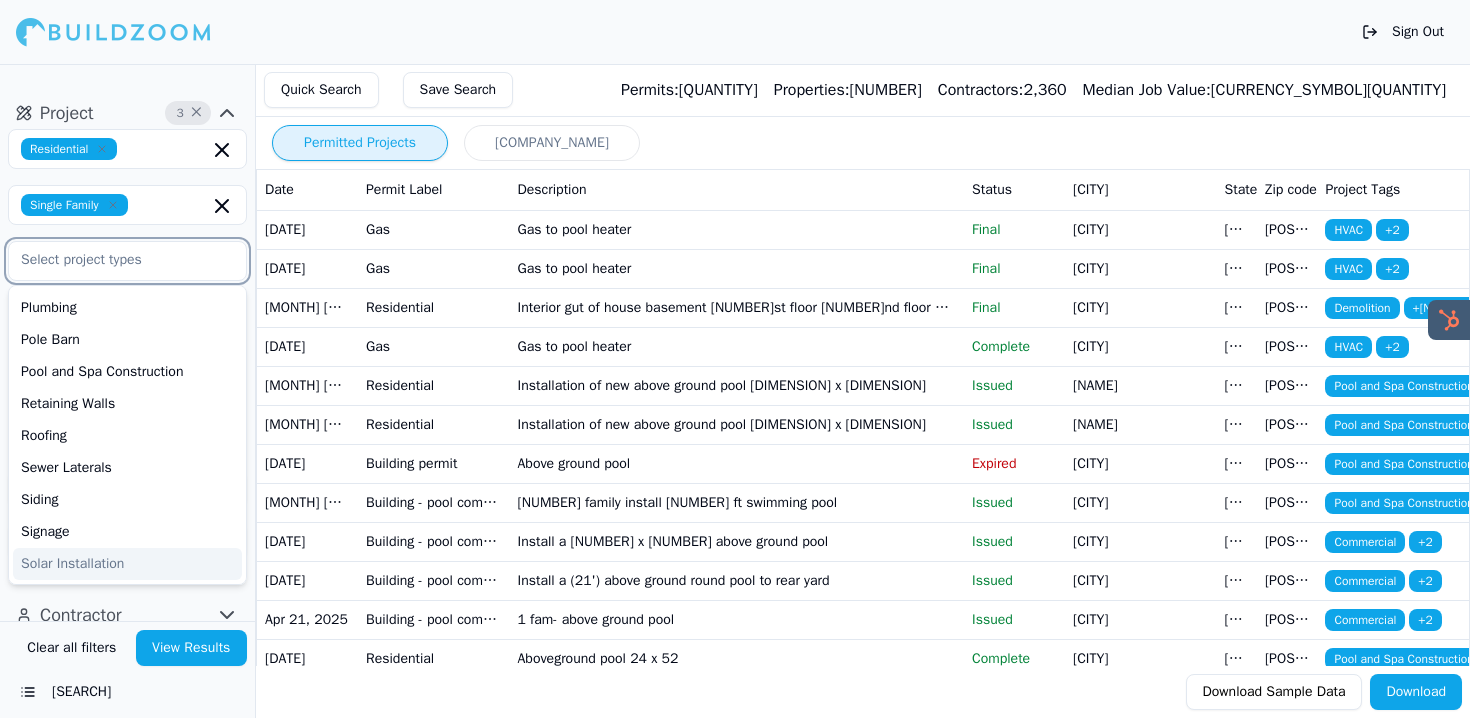 click on "Solar Installation" at bounding box center (127, 564) 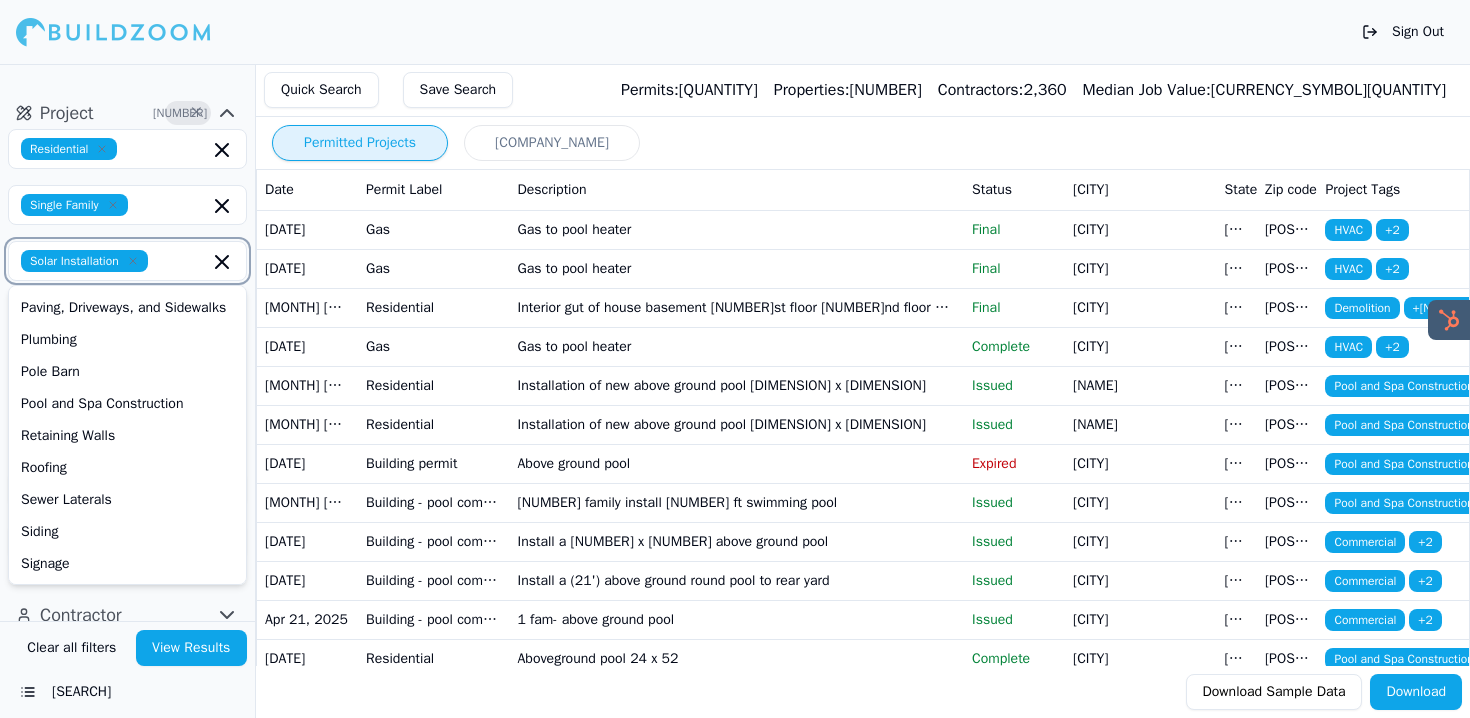 scroll, scrollTop: 722, scrollLeft: 0, axis: vertical 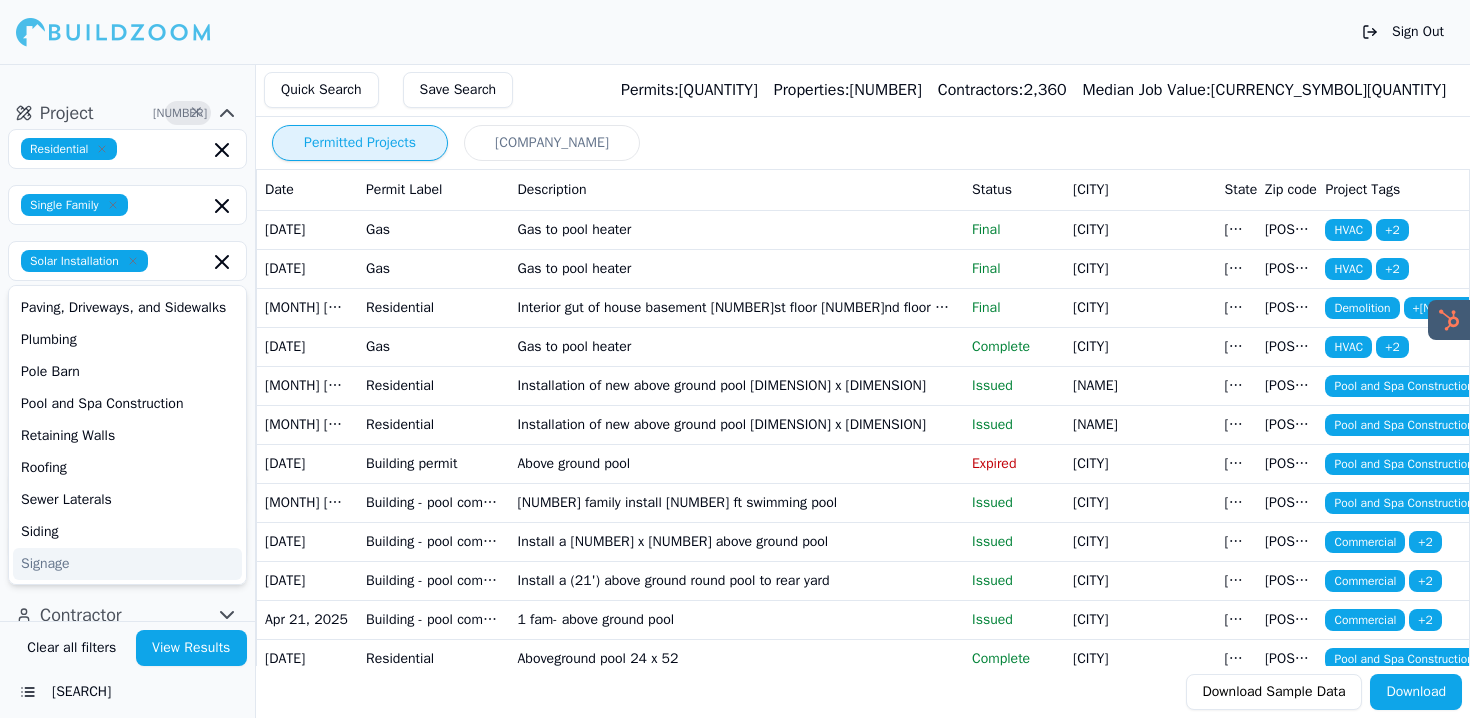 click on "Project [NUMBER] × Residential Single Family Solar Installation ADU Bathroom Remodel Commercial Renovation Decks and Porches Demolition Docks Doors and Windows Electrical Work Excavation and Grading Fences Flatwork Concrete Foundations Garage Construction Home Addition HVAC Kitchen Remodel Landscape Mechanical Work Mobile Homes Multi-Room Remodel New Construction Patios Paving, Driveways, and Sidewalks Plumbing Pole Barn Pool and Spa Construction Retaining Walls Roofing Sewer Laterals Siding Signage Last [NUMBER] Years" at bounding box center [127, -53] 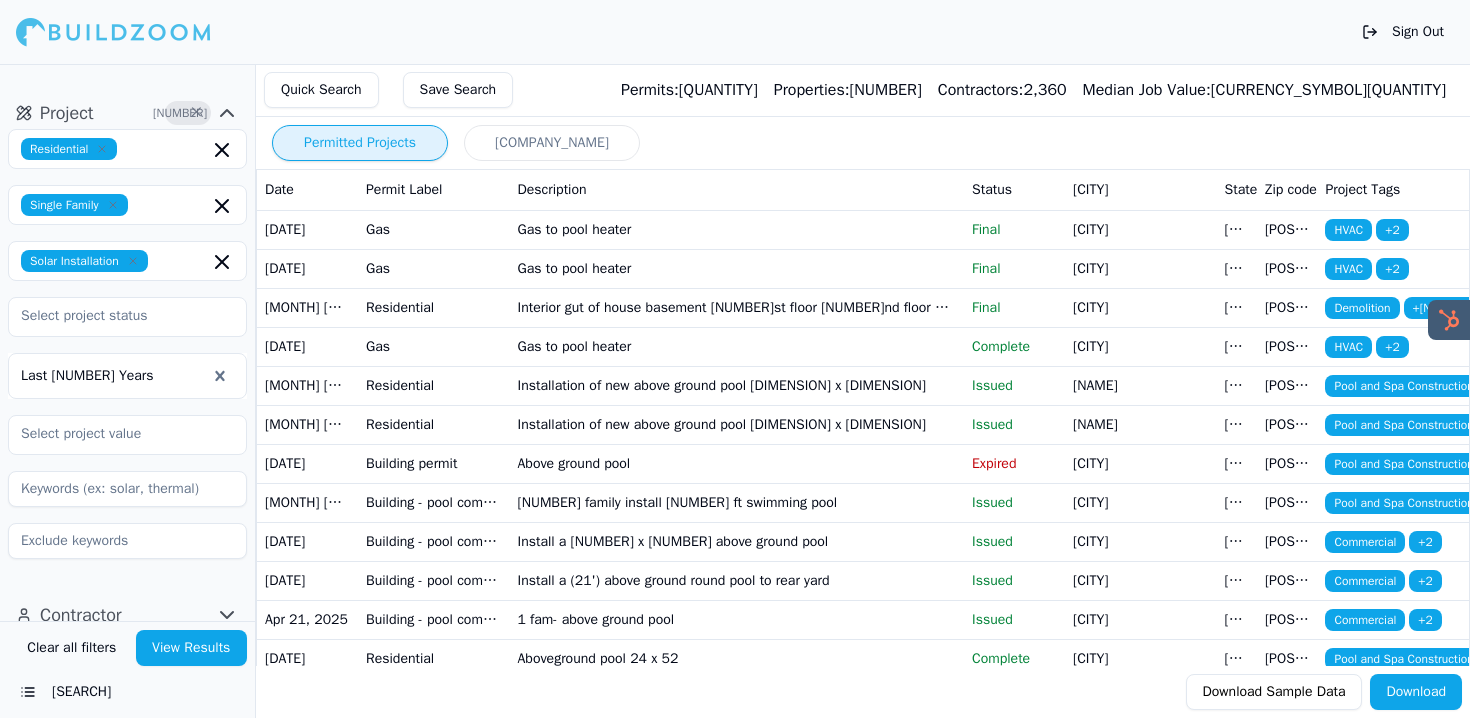 click at bounding box center [113, 376] 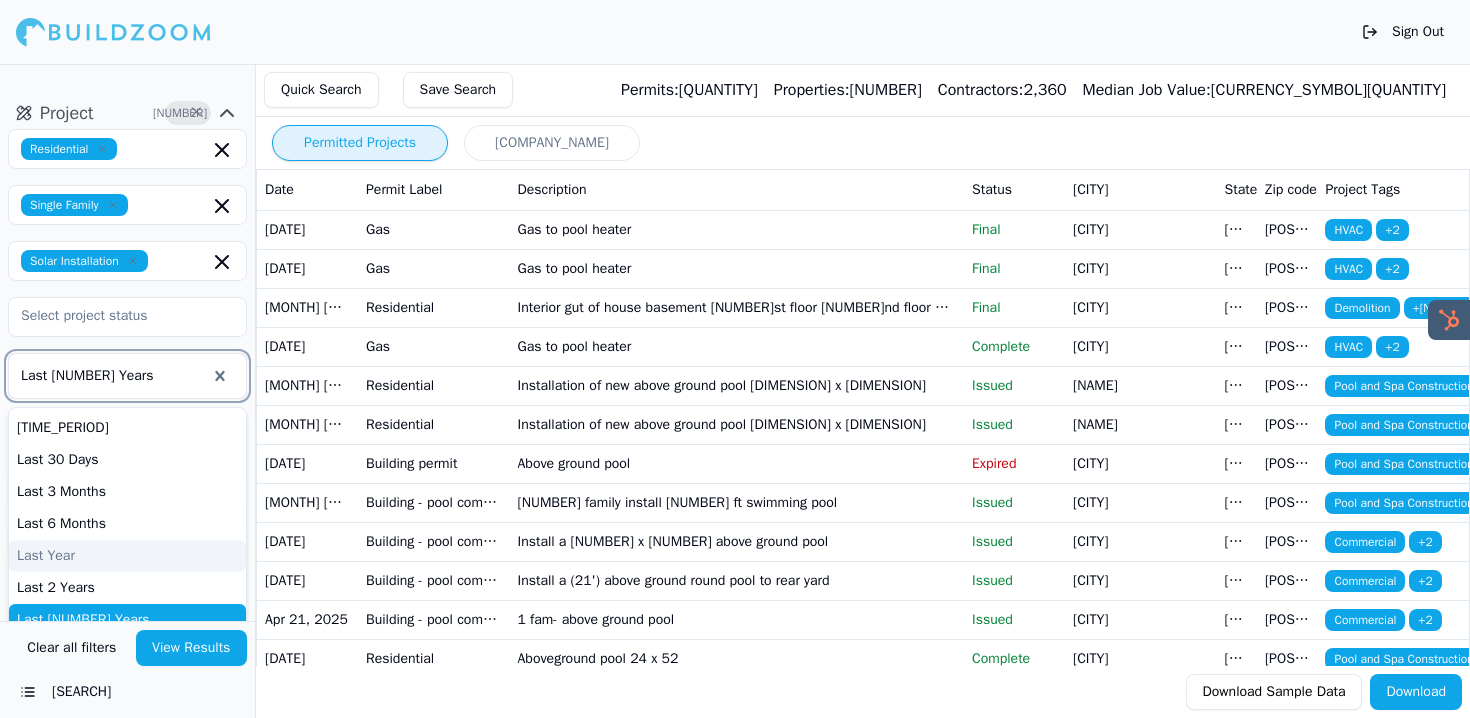 click on "Last Year" at bounding box center (127, 556) 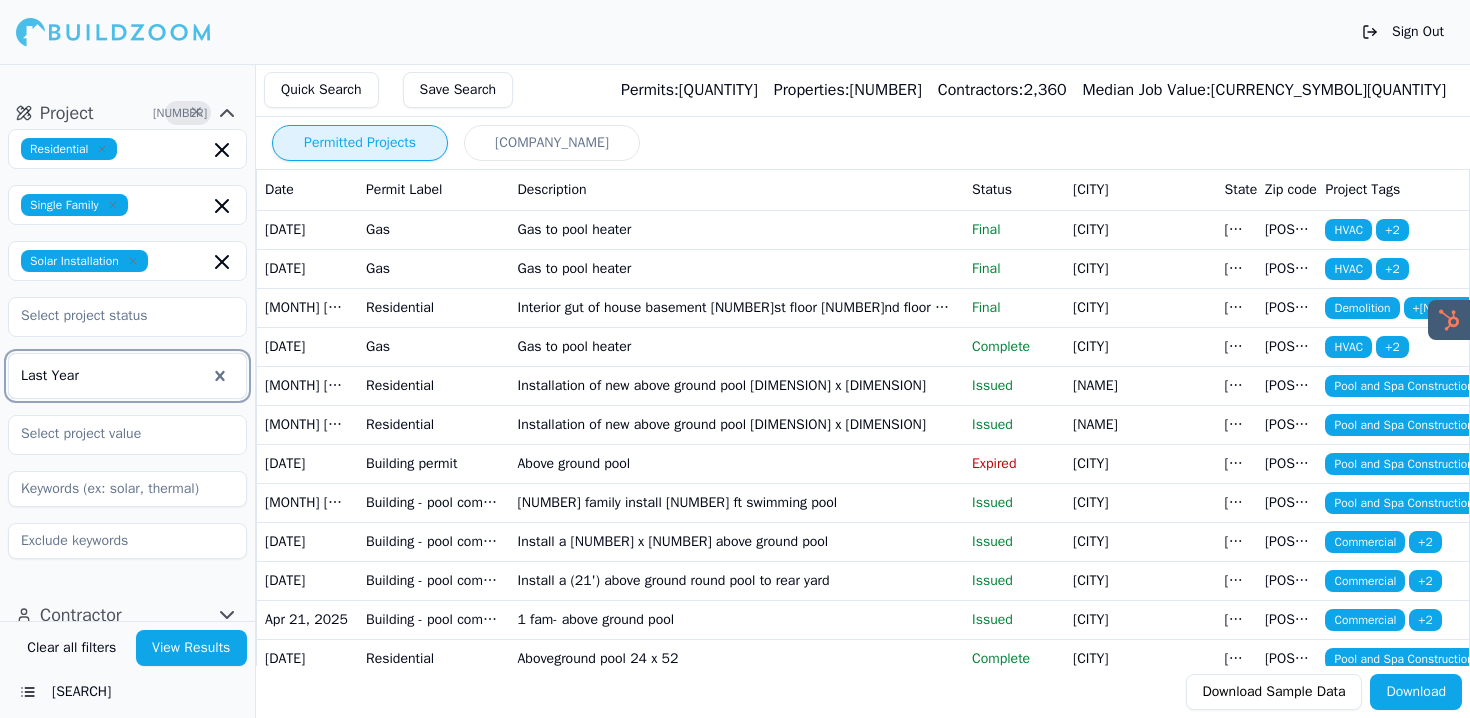 click on "View Results" at bounding box center [192, 648] 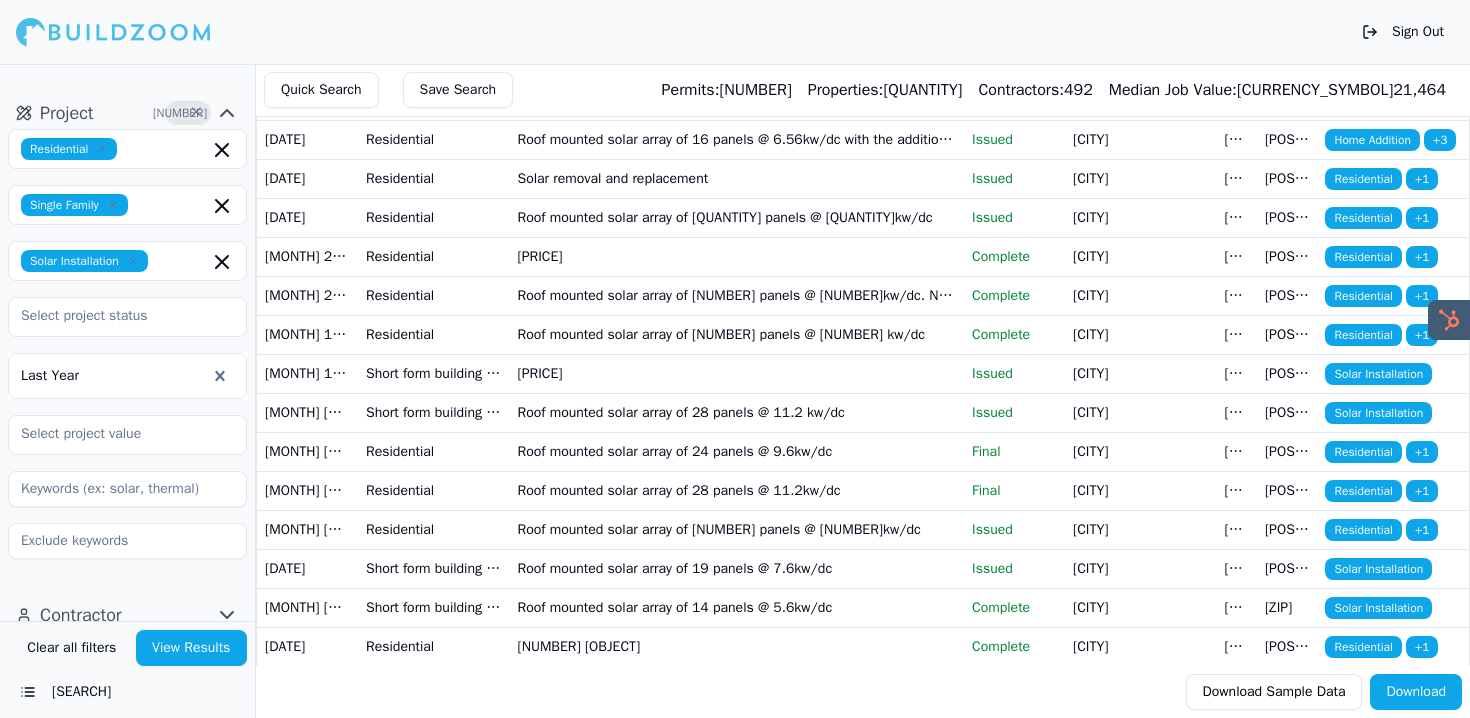 scroll, scrollTop: 0, scrollLeft: 0, axis: both 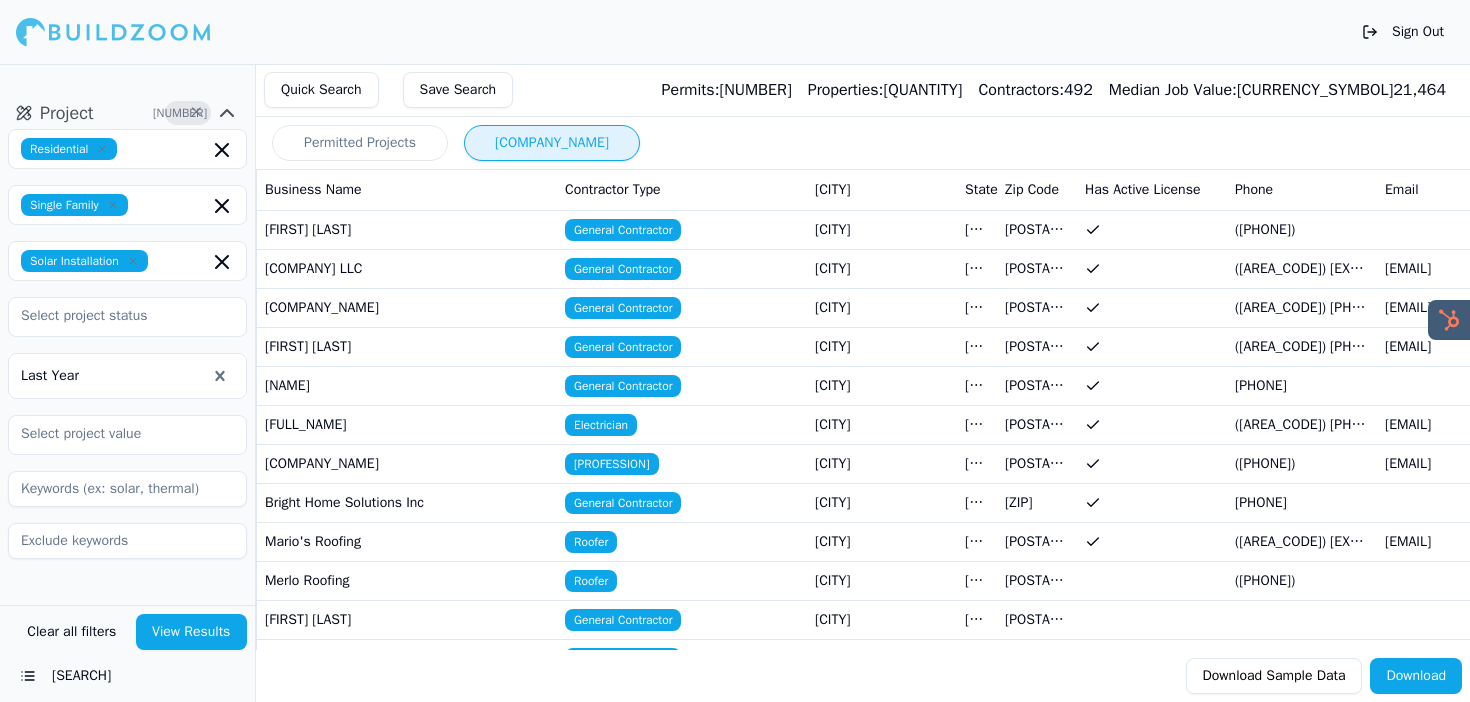 click on "[COMPANY_NAME]" at bounding box center (552, 143) 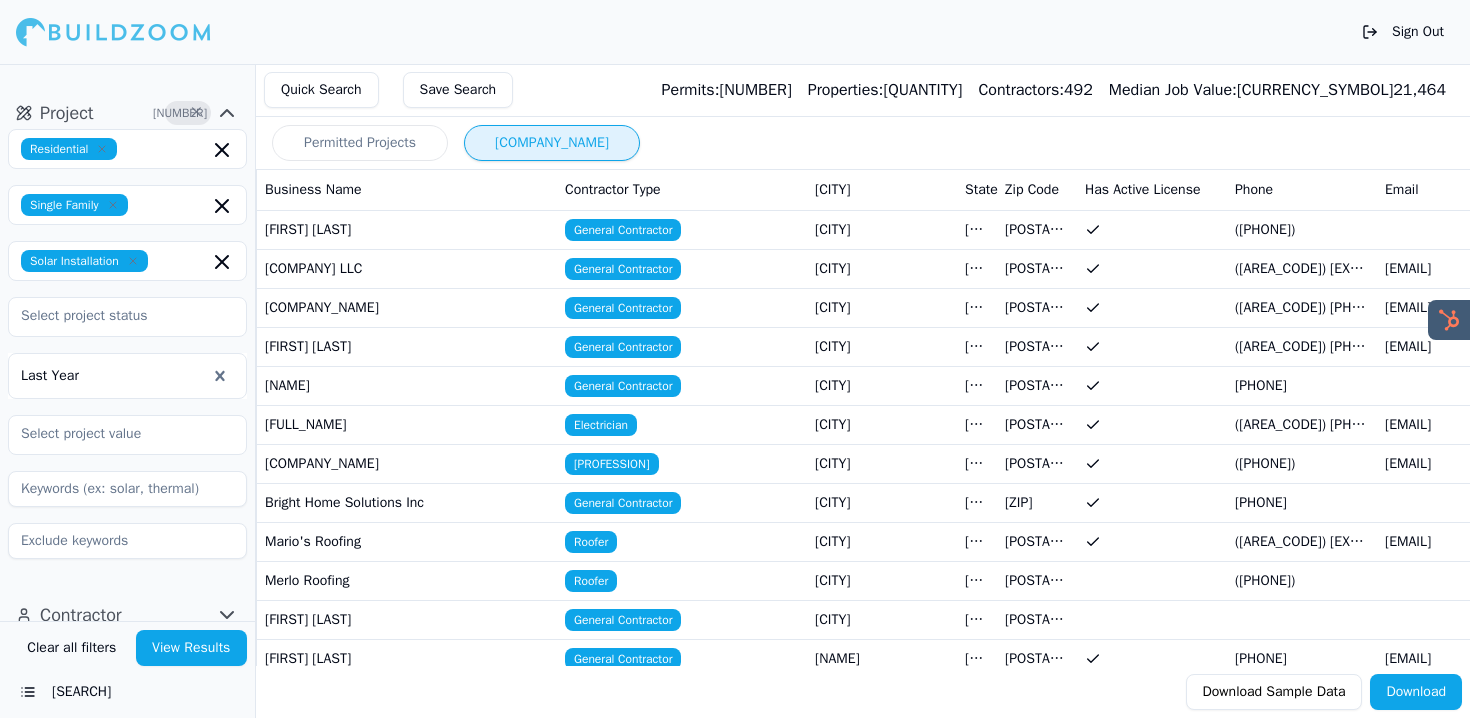 click on "Permitted Projects" at bounding box center (360, 143) 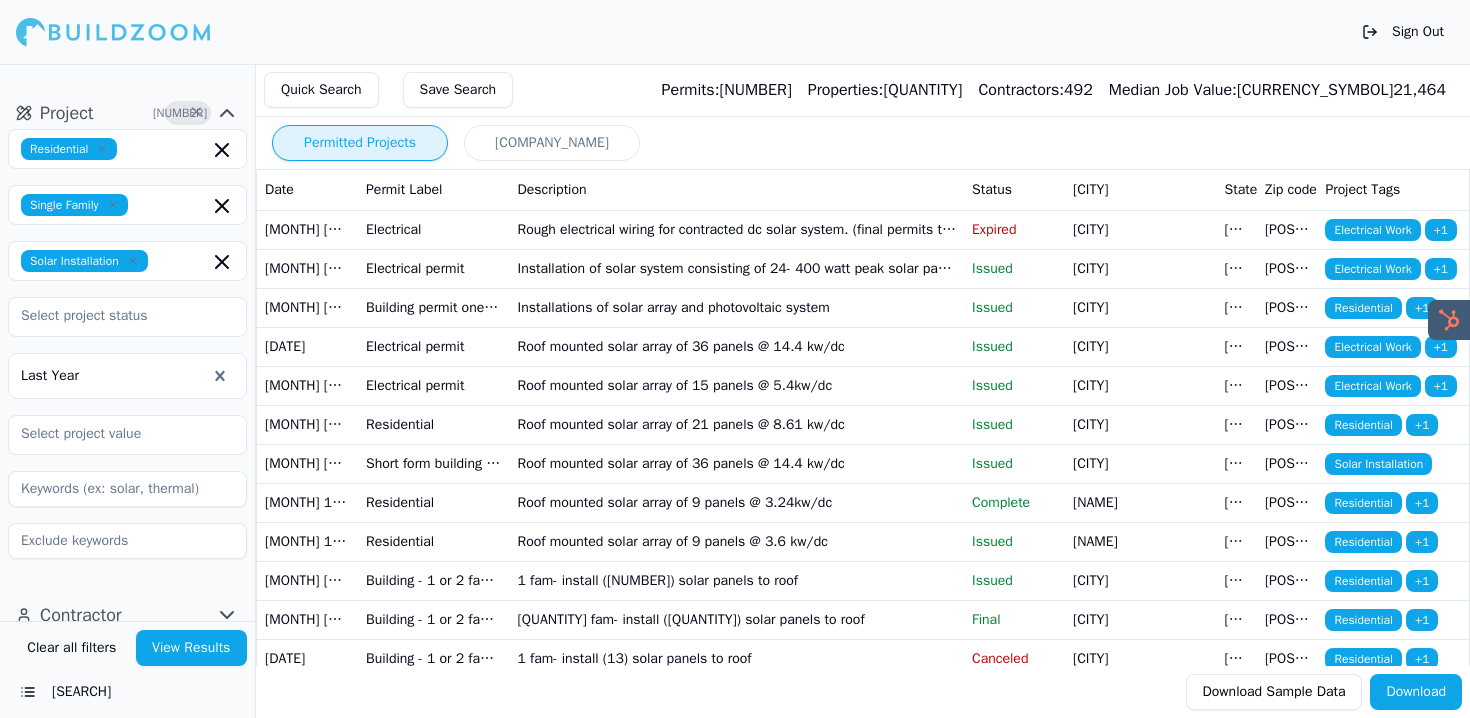 scroll, scrollTop: 269, scrollLeft: 0, axis: vertical 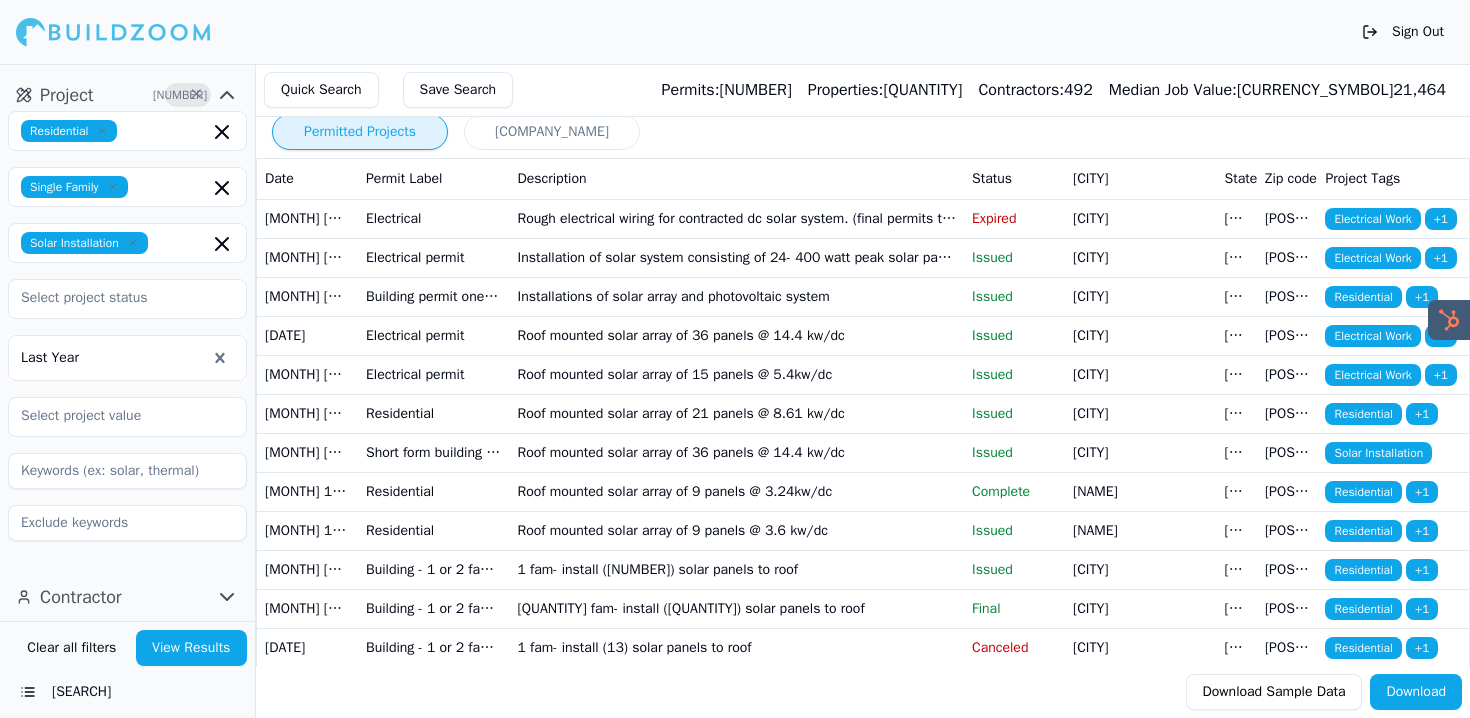click at bounding box center [113, 358] 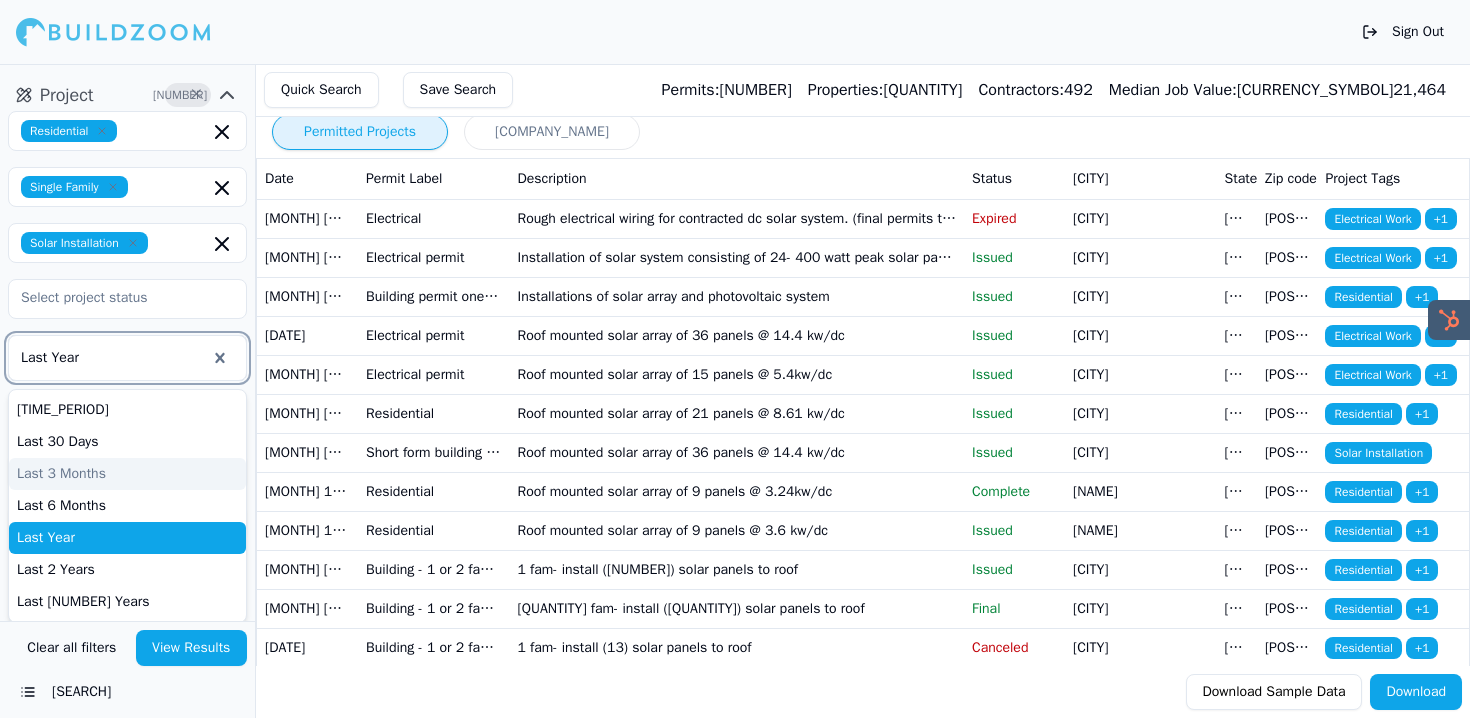 click on "Last 3 Months" at bounding box center (127, 474) 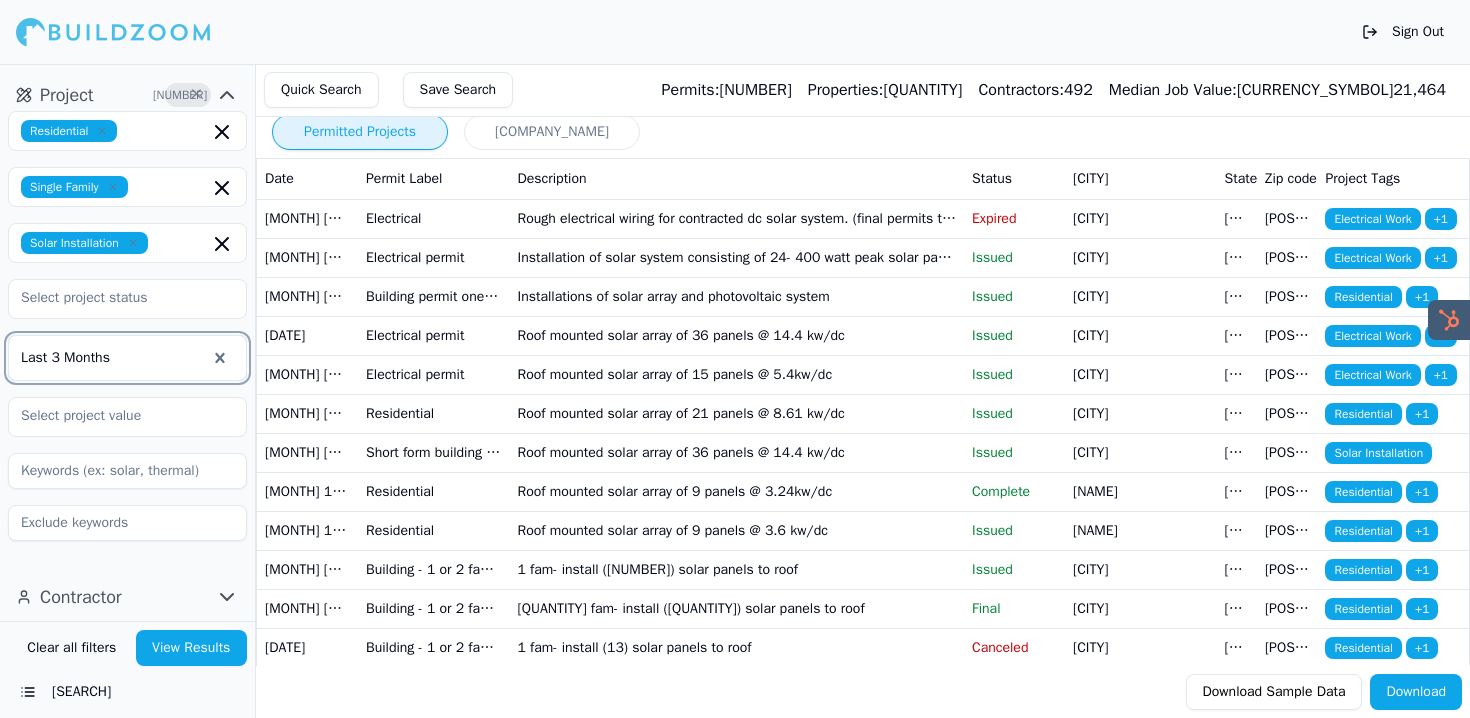 click on "View Results" at bounding box center [192, 648] 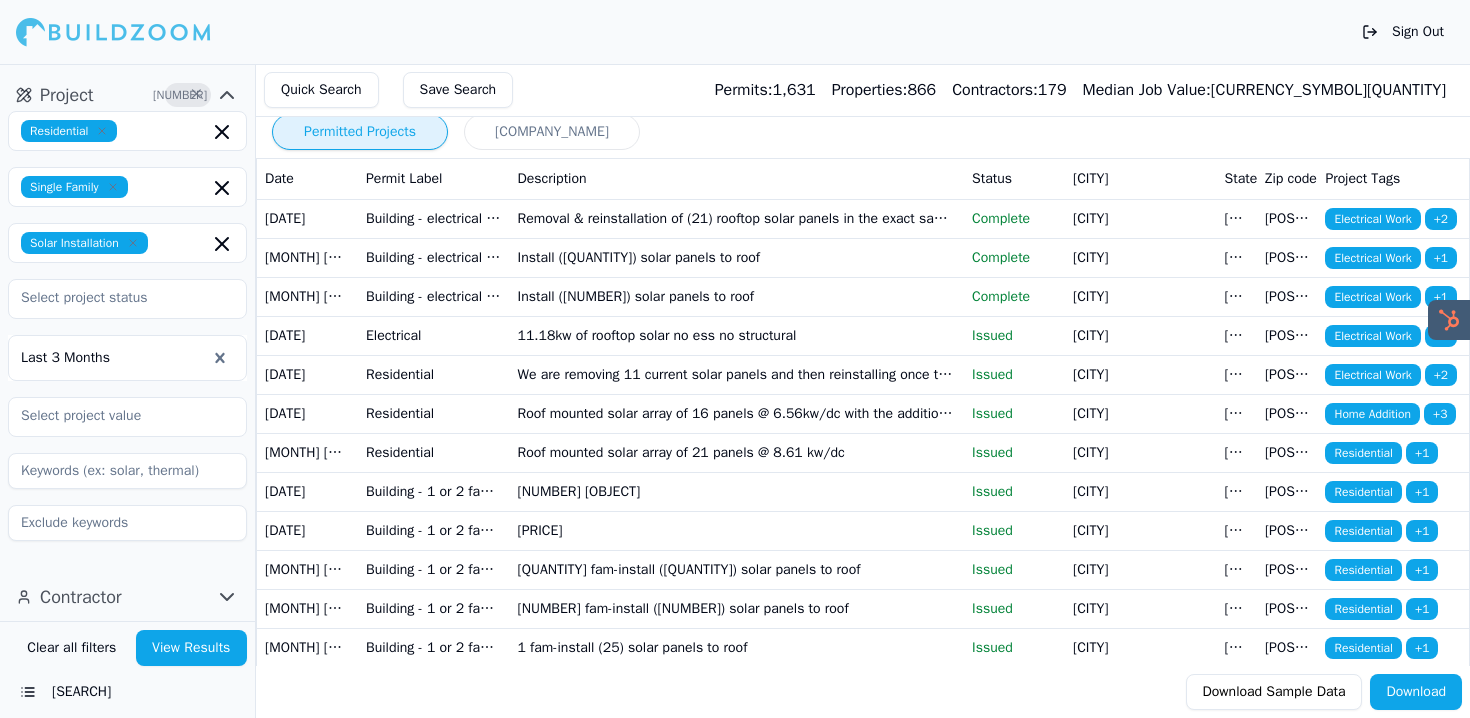 scroll, scrollTop: 0, scrollLeft: 0, axis: both 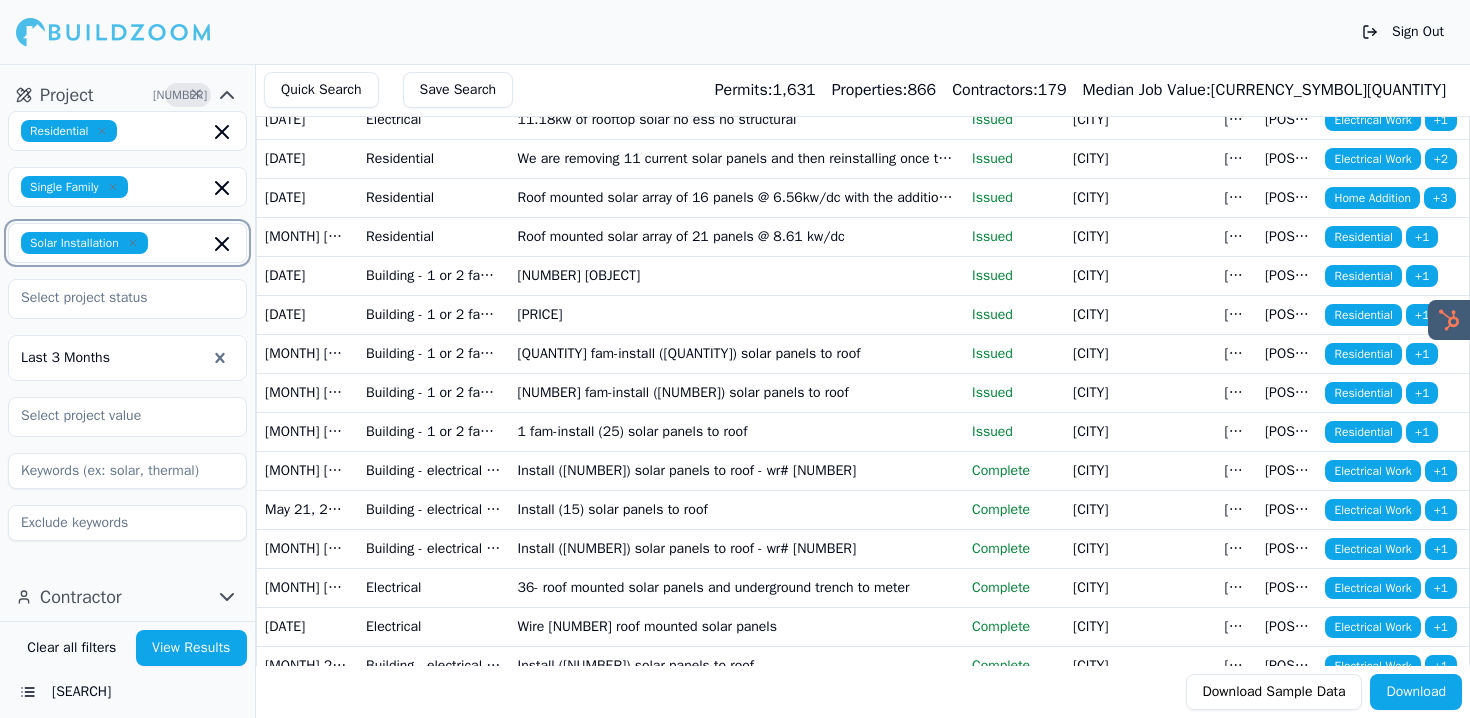 click at bounding box center (222, 132) 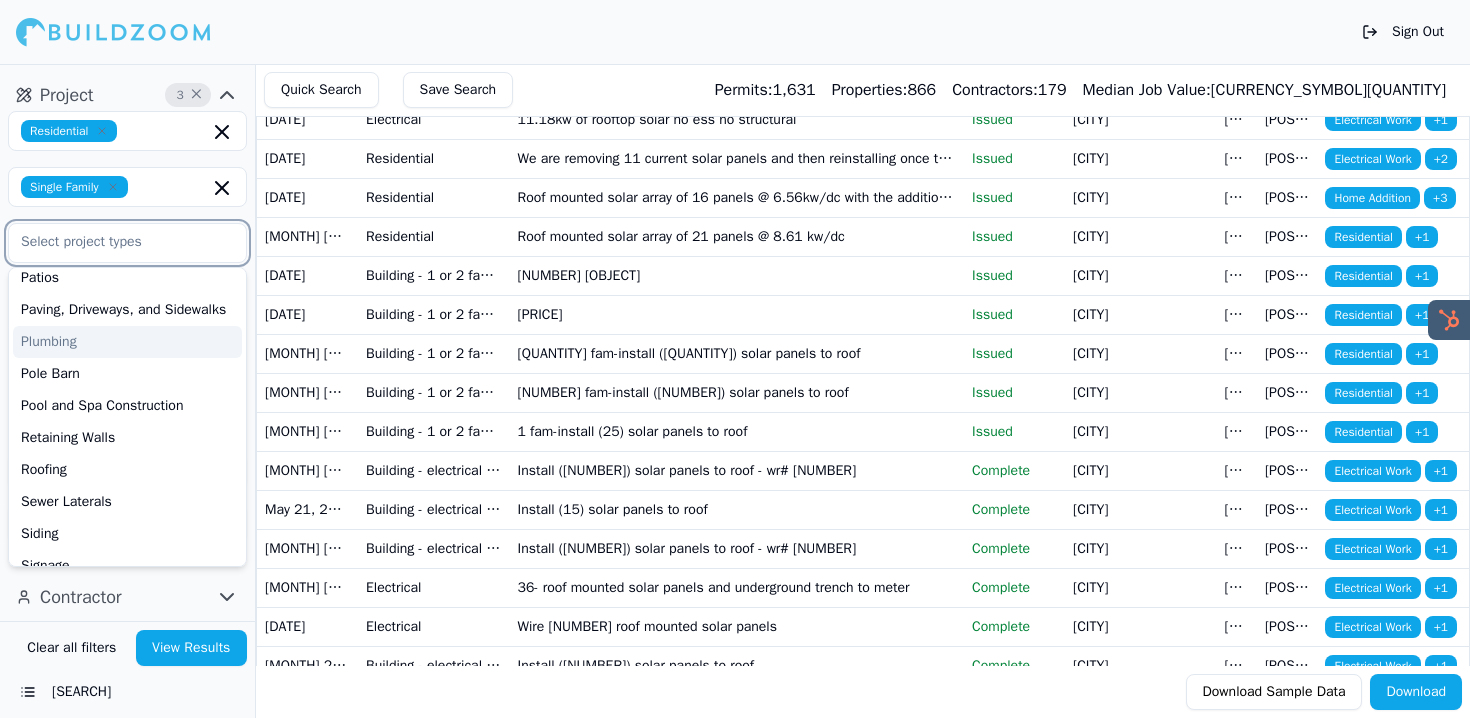 scroll, scrollTop: 683, scrollLeft: 0, axis: vertical 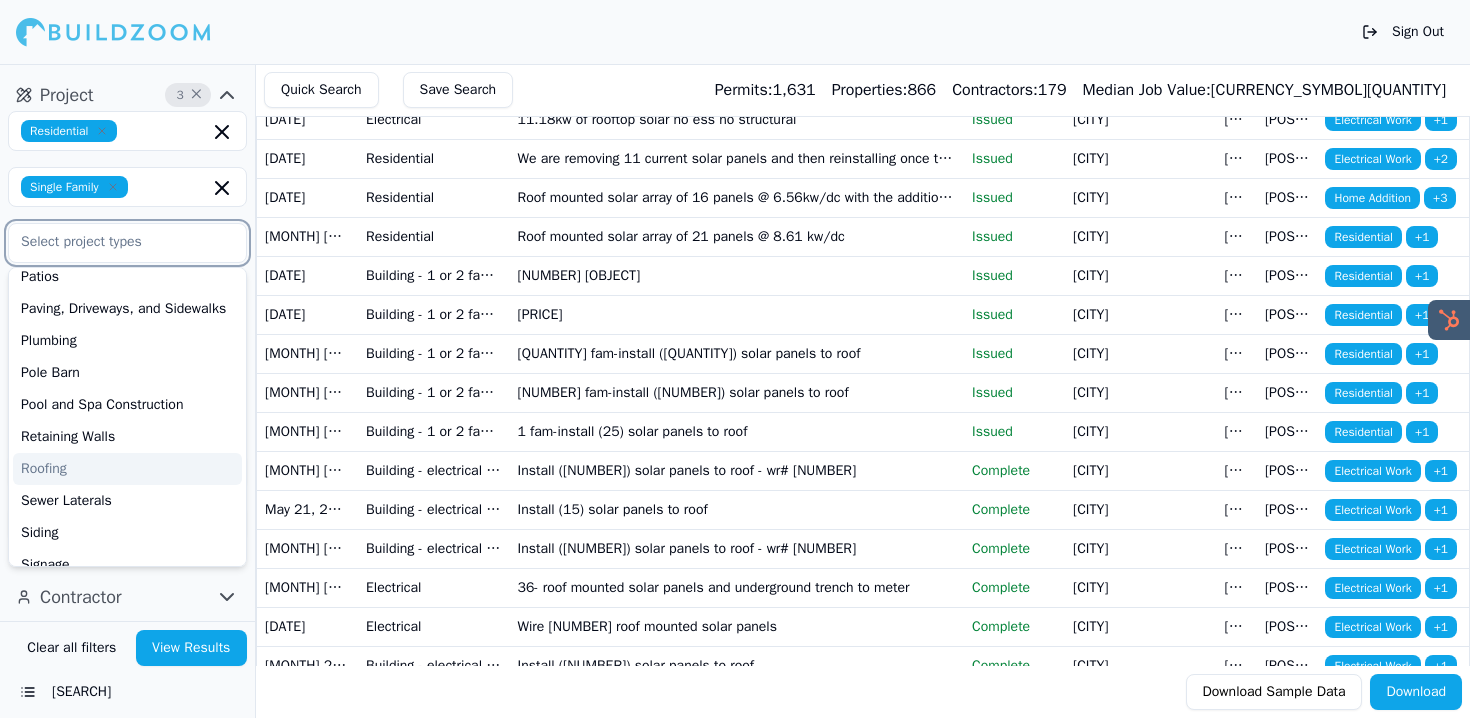 click on "Roofing" at bounding box center [127, 469] 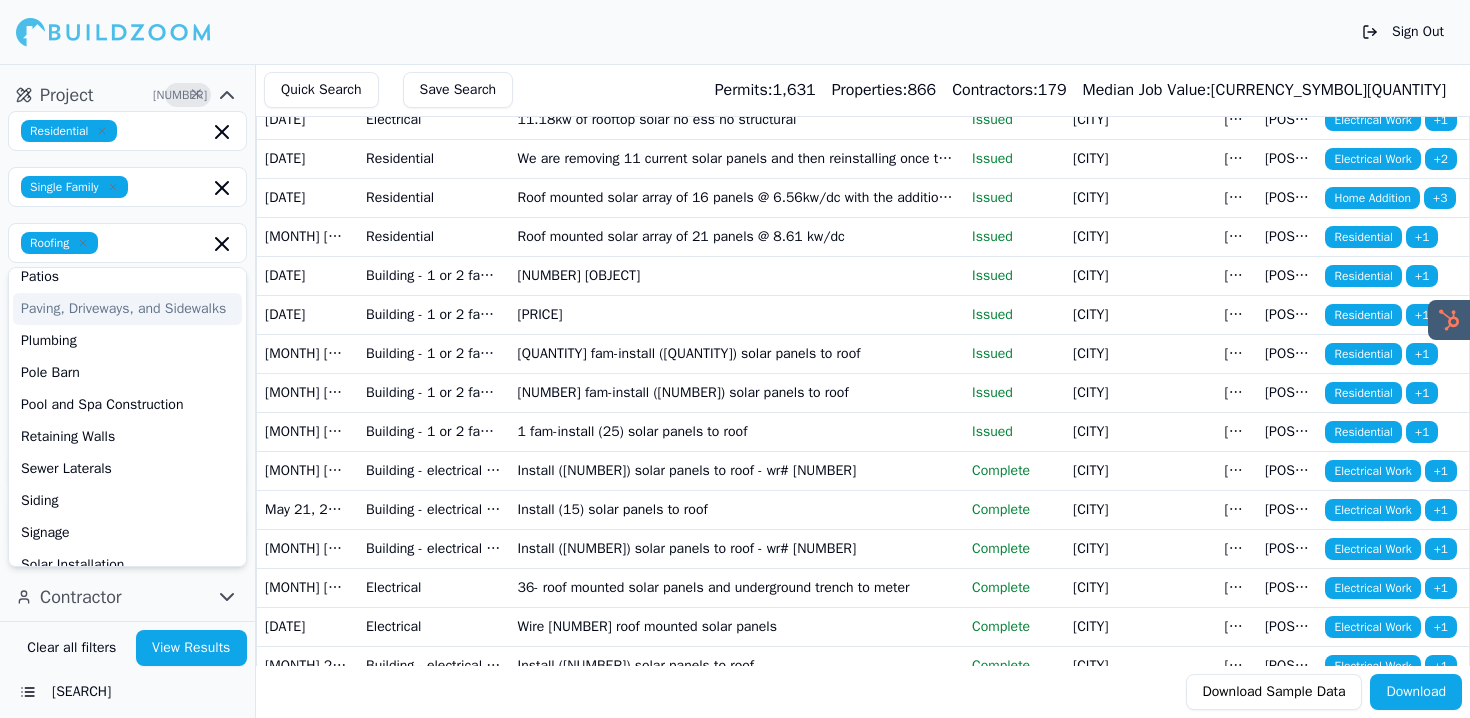 click on "Project 4 × Residential Single Family Roofing ADU Bathroom Remodel Commercial Renovation Decks and Porches Demolition Docks Doors and Windows Electrical Work Excavation and Grading Fences Flatwork Concrete Foundations Garage Construction Home Addition HVAC Kitchen Remodel Landscape Mechanical Work Mobile Homes Multi-Room Remodel New Construction Patios Paving, Driveways, and Sidewalks Plumbing Pole Barn Pool and Spa Construction Retaining Walls Sewer Laterals Siding Signage Solar Installation Last 3 Months" at bounding box center [127, -71] 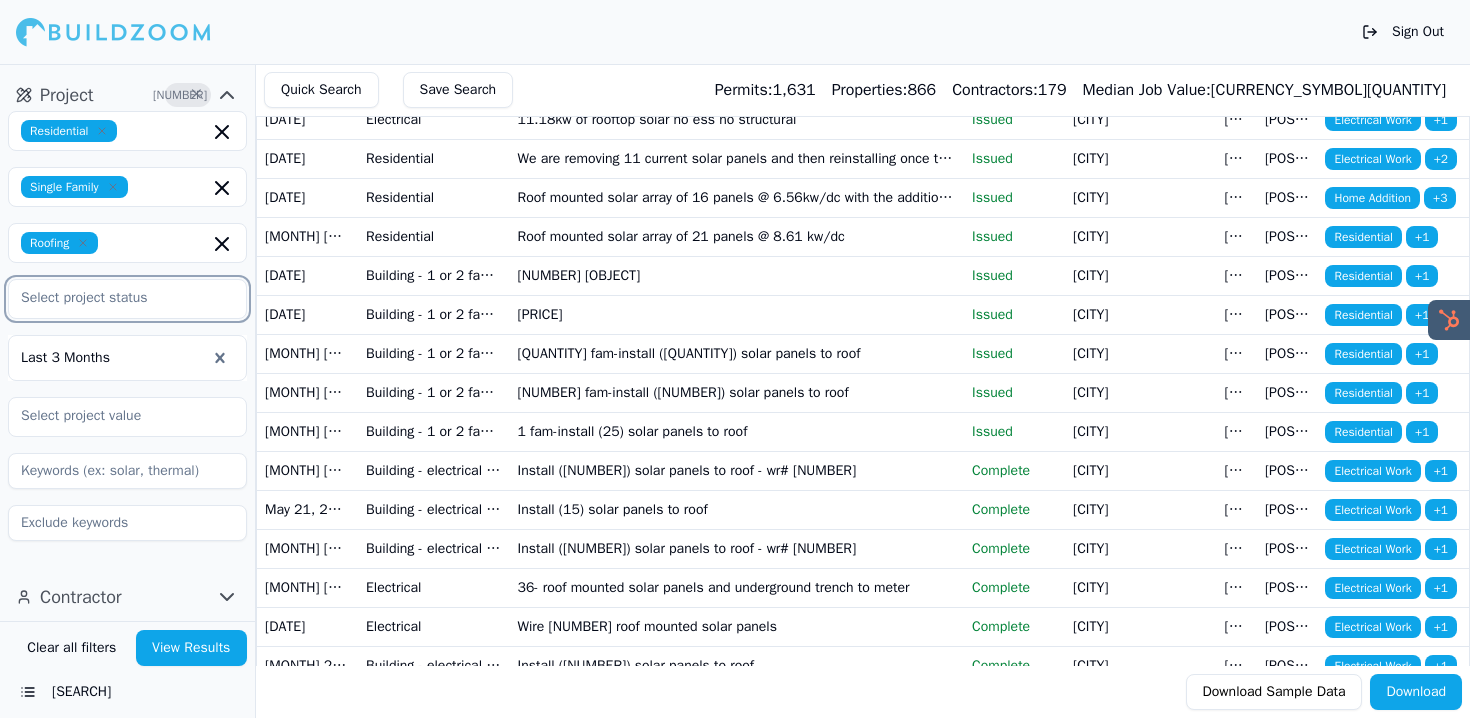 click at bounding box center [115, 298] 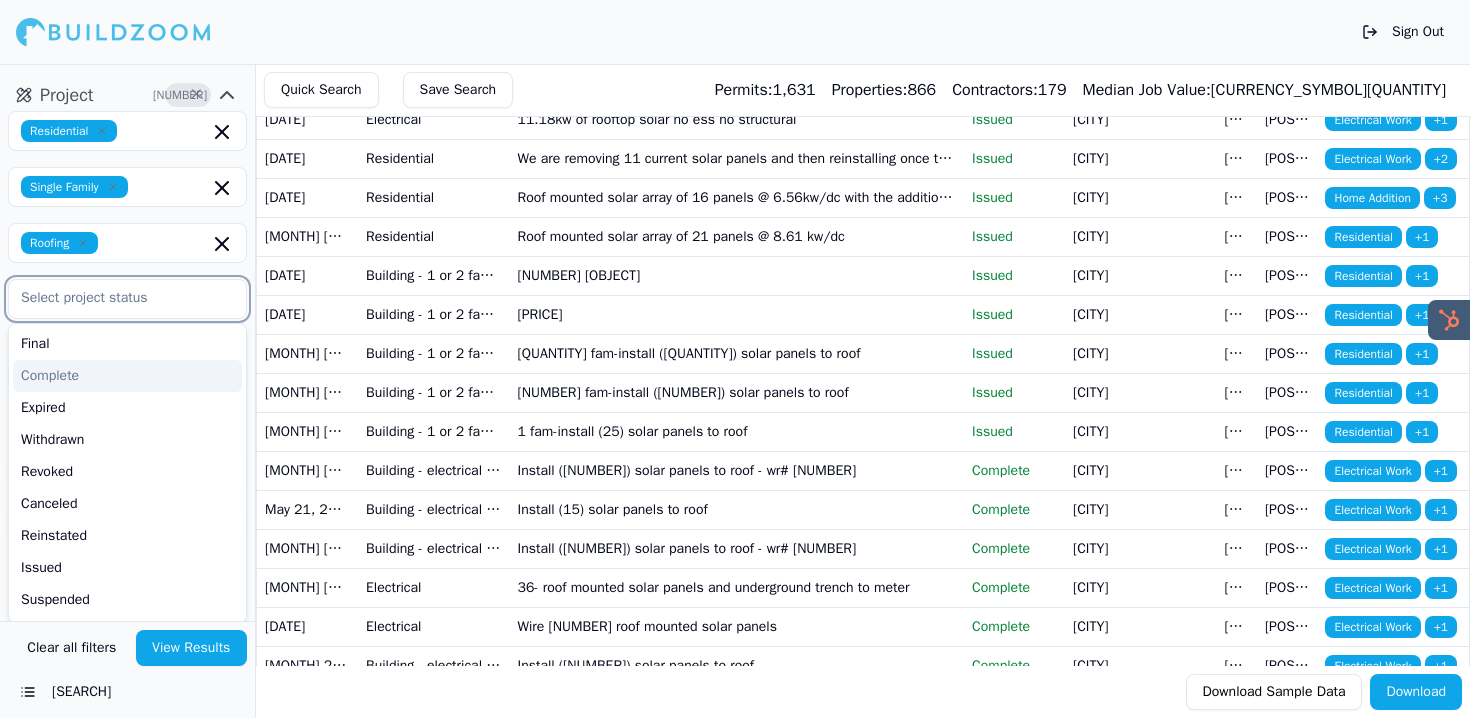 click on "Complete" at bounding box center [127, 376] 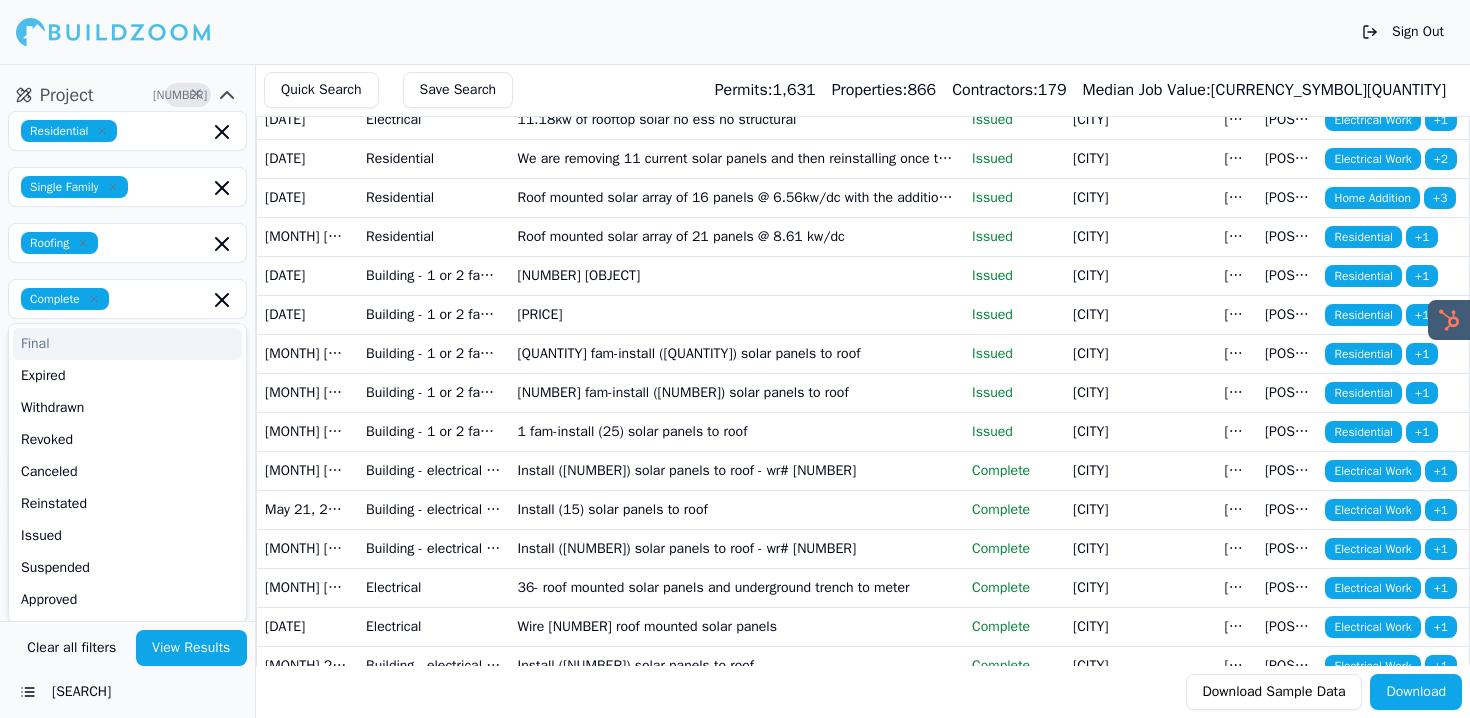 click on "[MONTH] [DAY], [YEAR]" at bounding box center (307, 2) 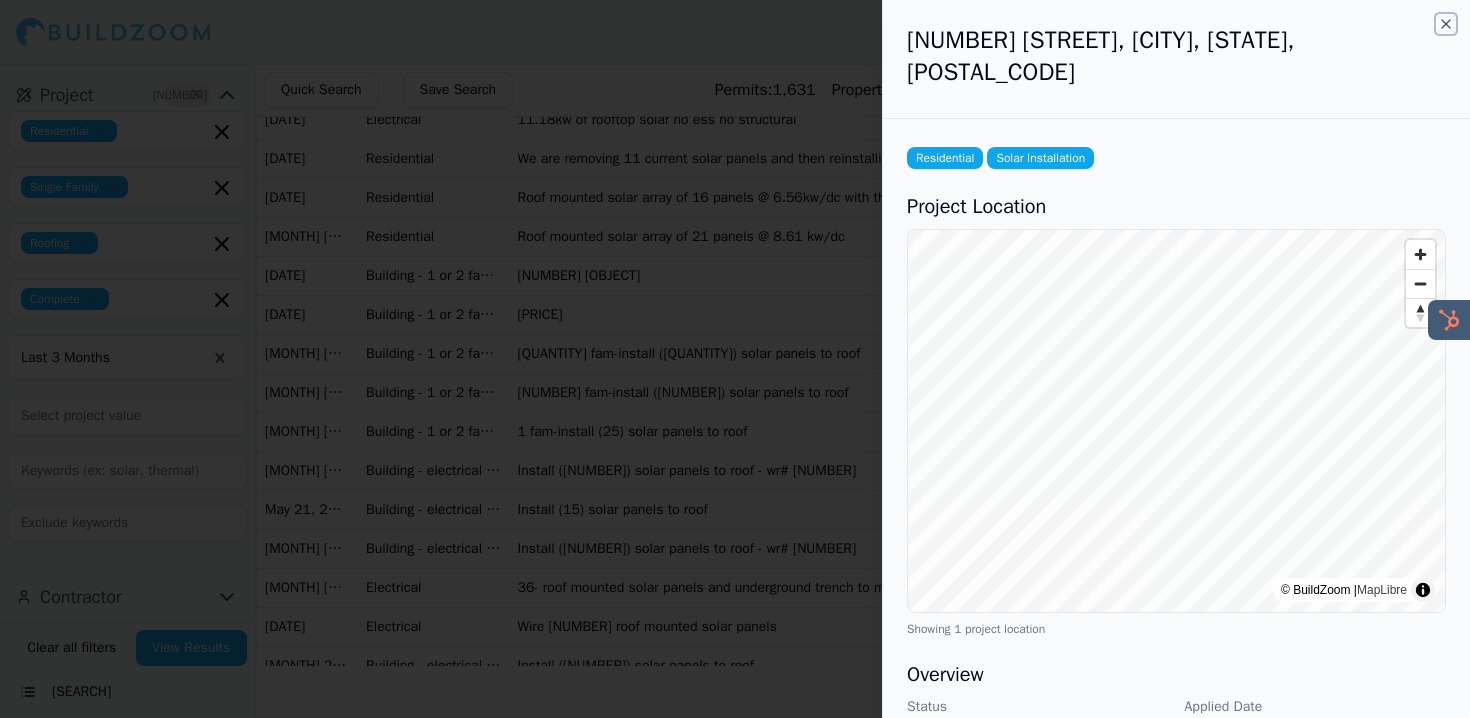 click at bounding box center (1446, 24) 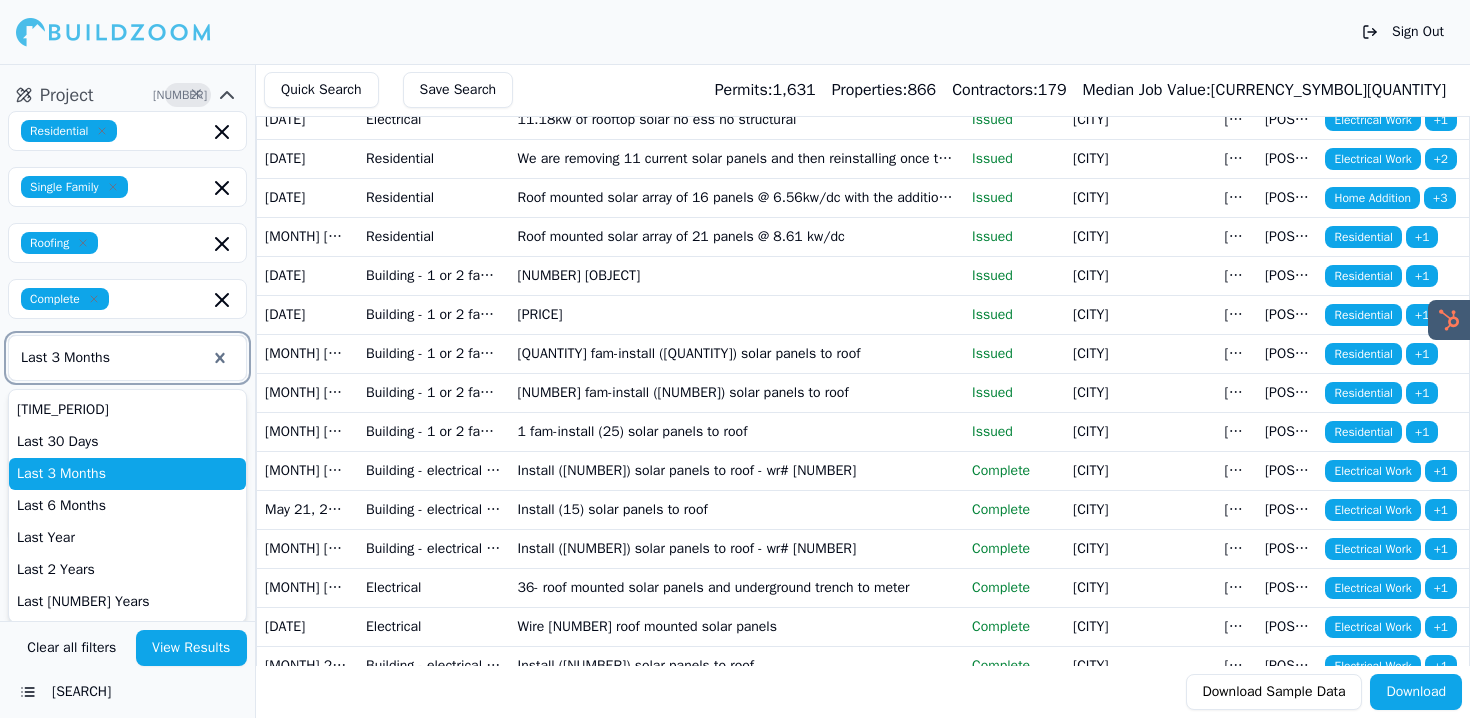 click at bounding box center (113, 358) 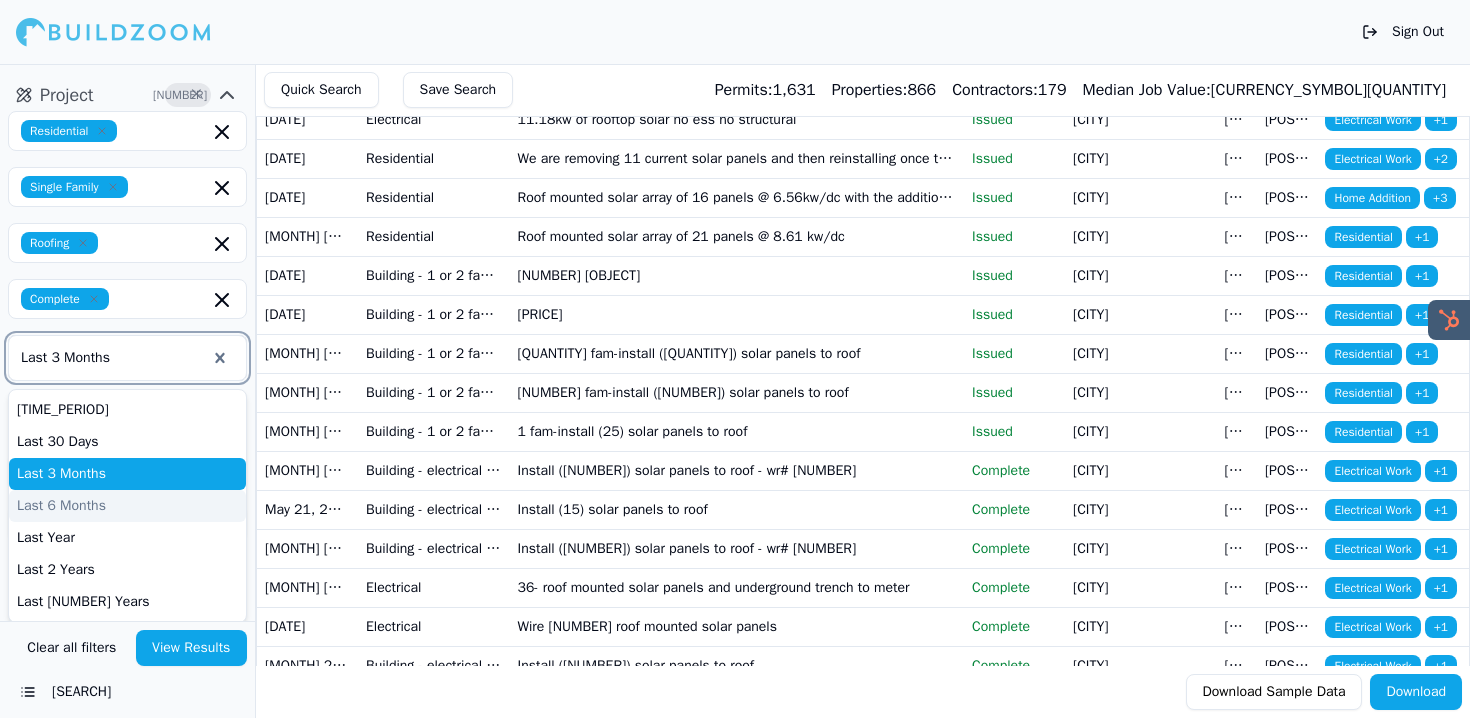 click on "Last 6 Months" at bounding box center [127, 506] 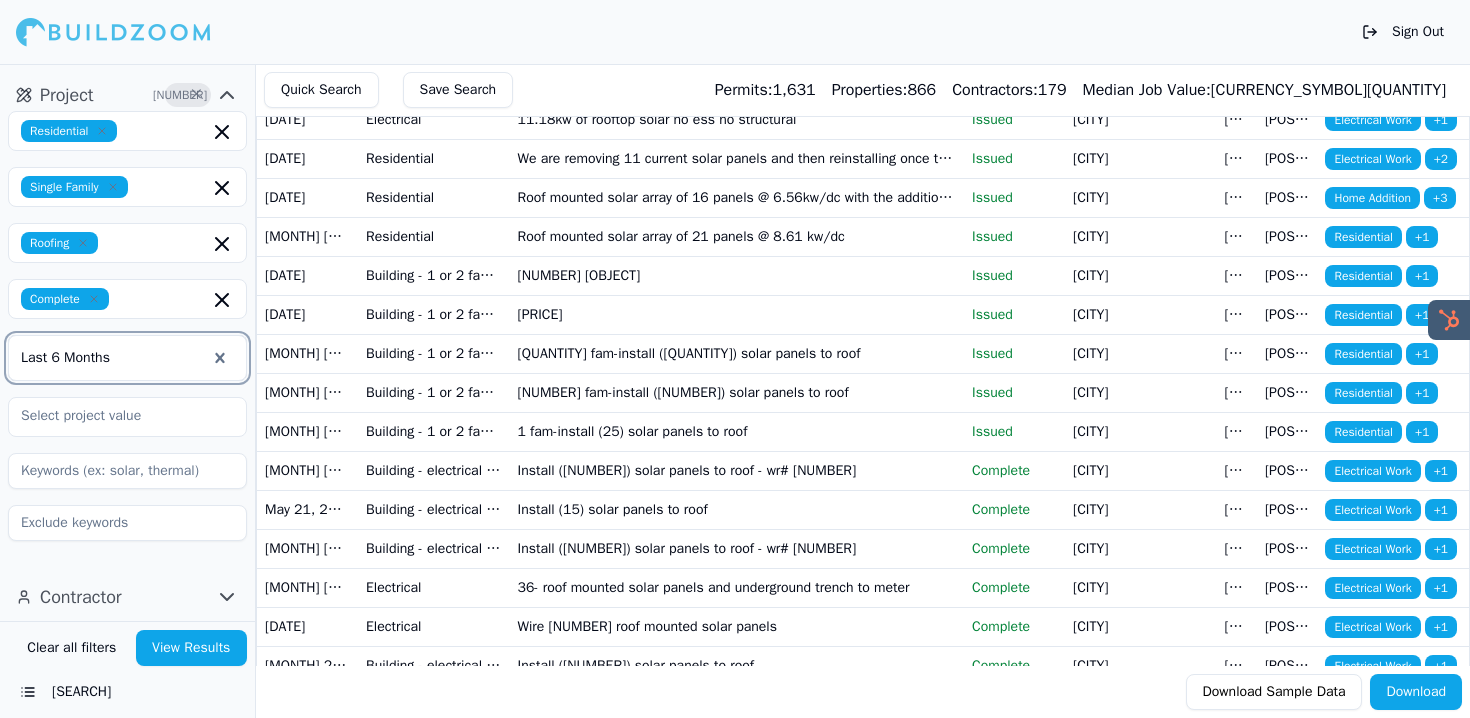 click on "View Results" at bounding box center [192, 648] 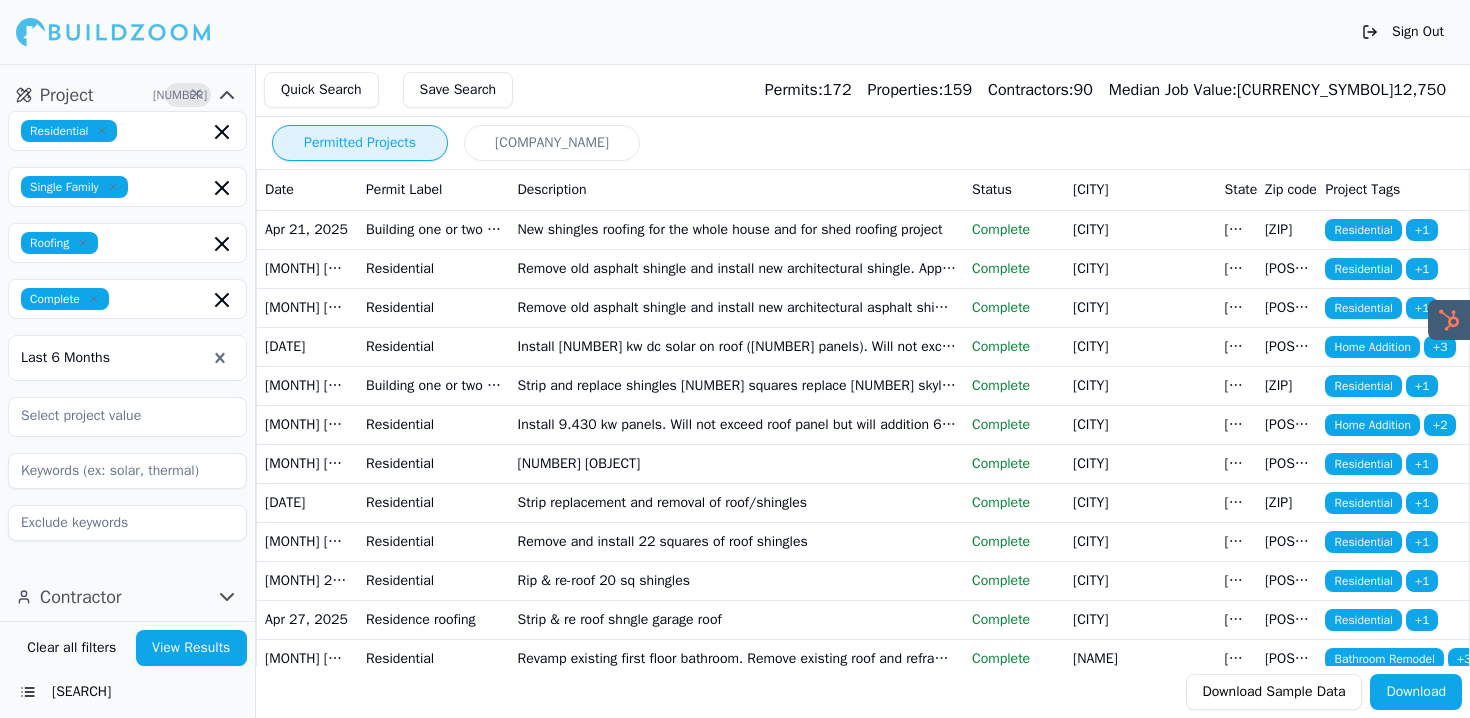 click at bounding box center [113, 358] 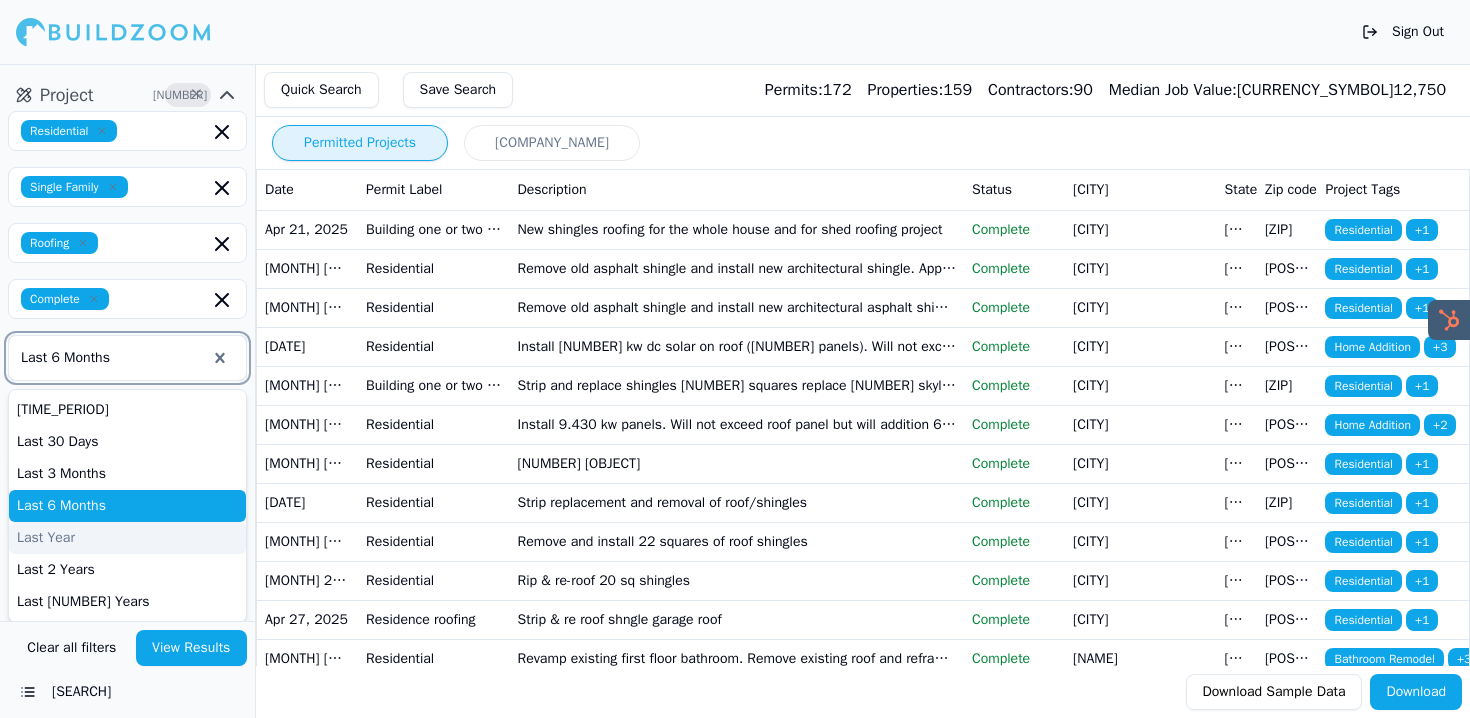 click on "Last Year" at bounding box center [127, 538] 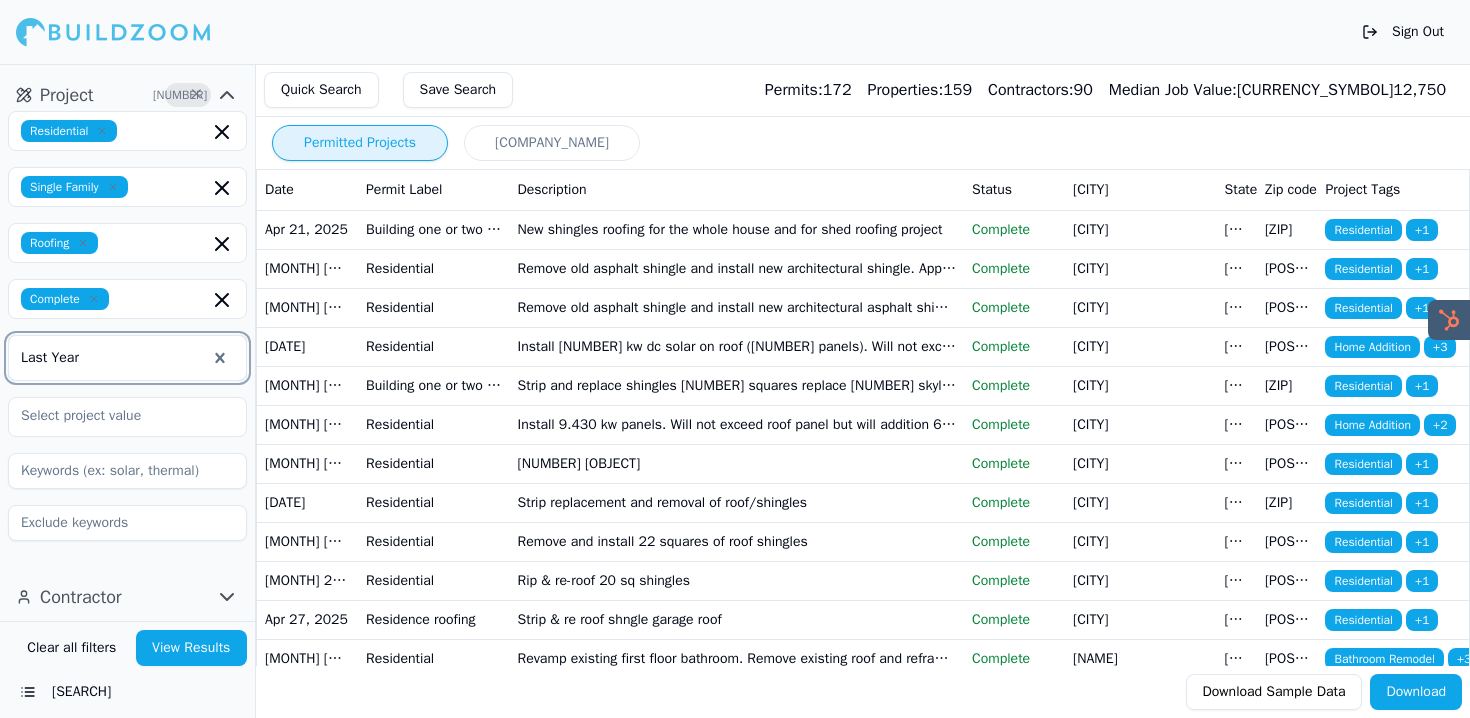 click on "View Results" at bounding box center (192, 648) 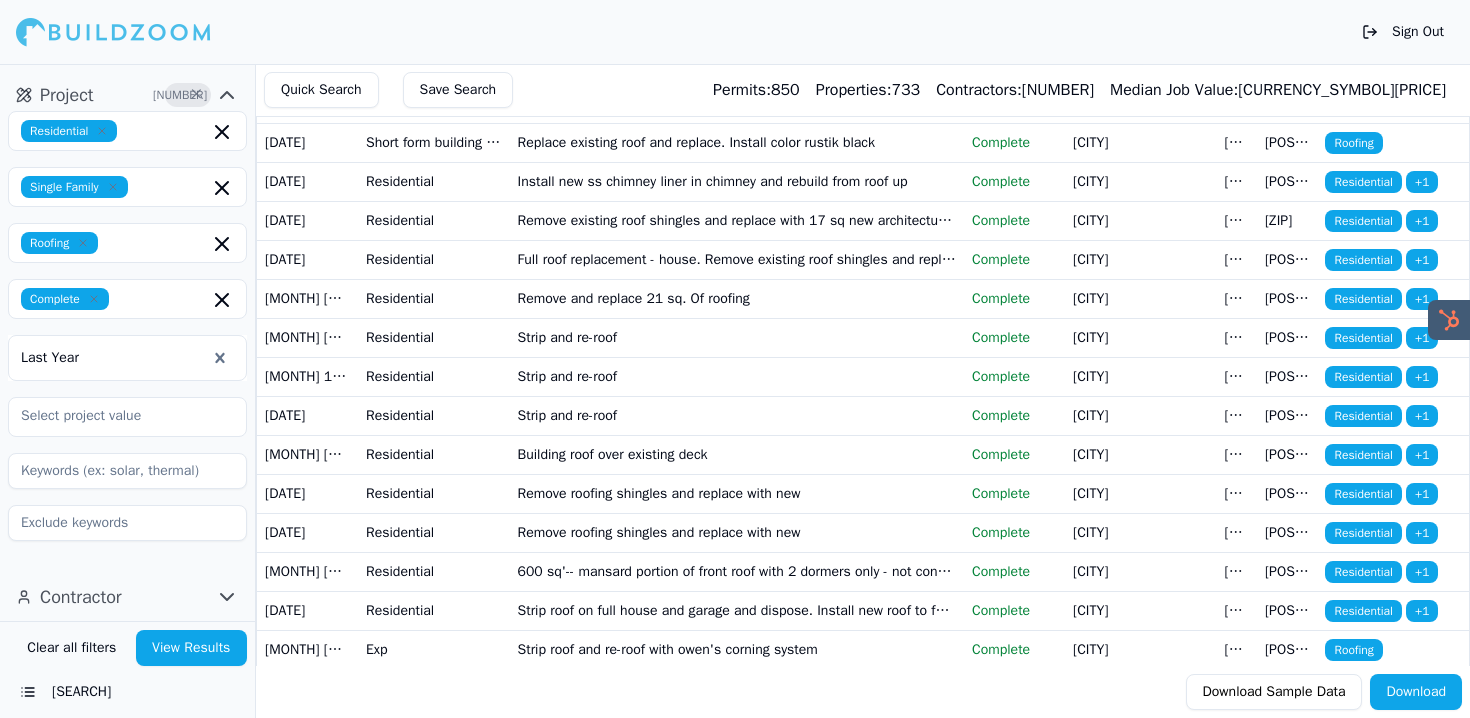 scroll, scrollTop: 0, scrollLeft: 0, axis: both 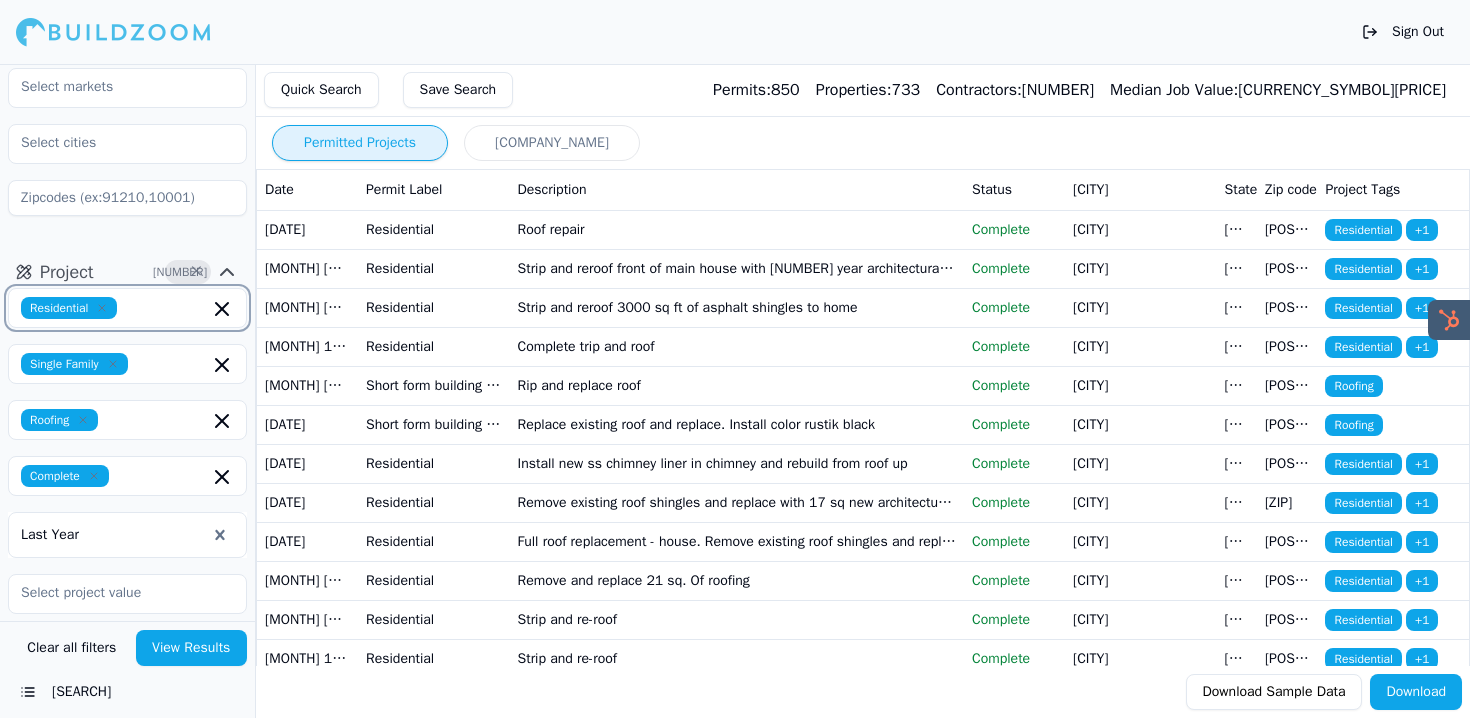 click at bounding box center [167, 308] 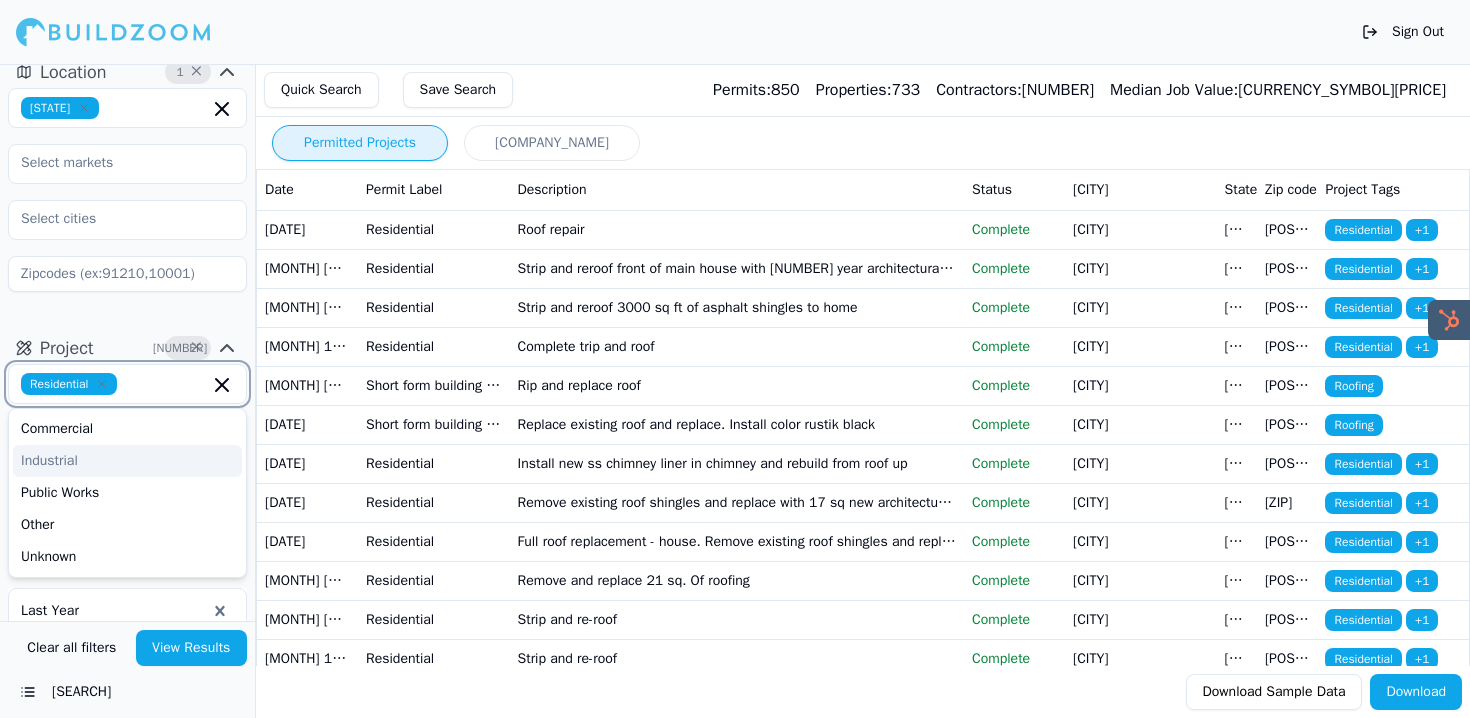 scroll, scrollTop: 0, scrollLeft: 0, axis: both 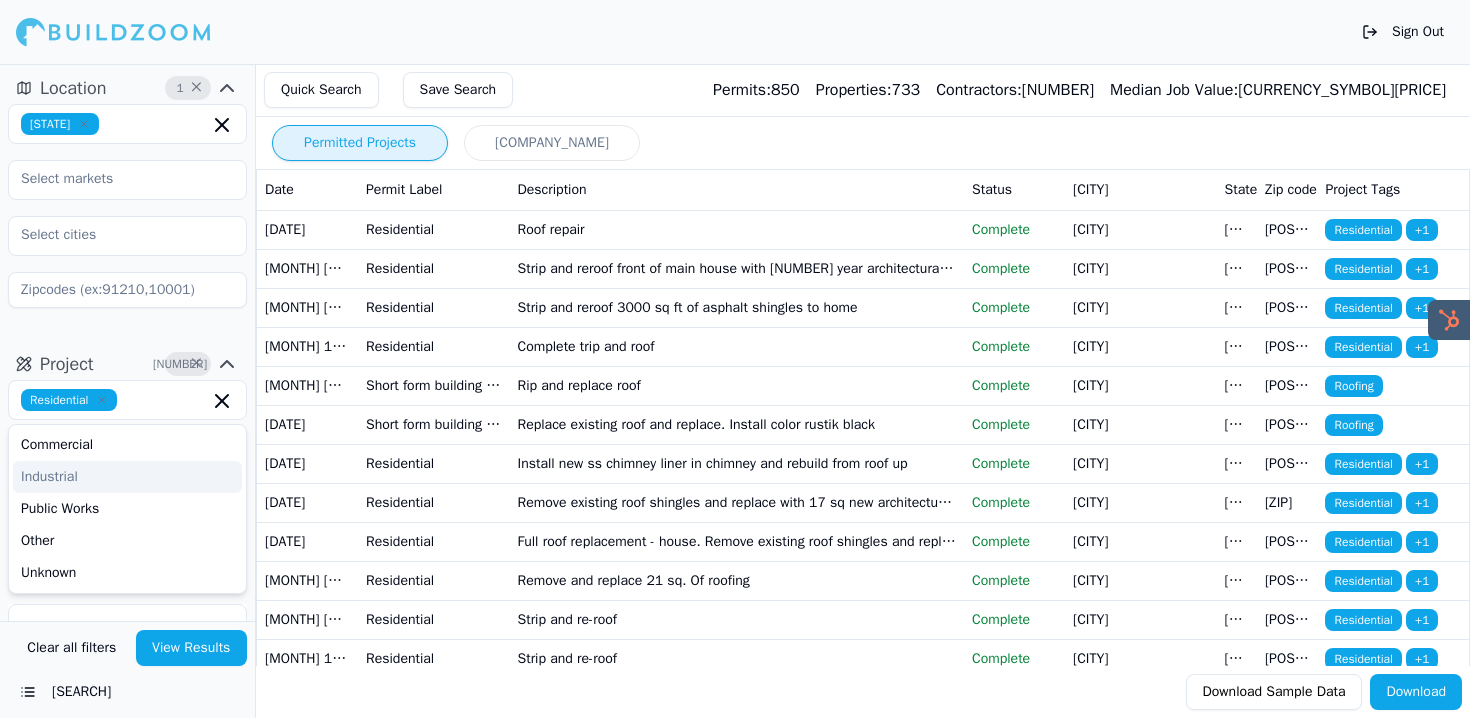 click on "Location 1 × Massachusetts Project 5 × Residential Commercial Industrial Public Works Other Unknown Single Family Roofing Complete Last Year Contractor" at bounding box center (127, 342) 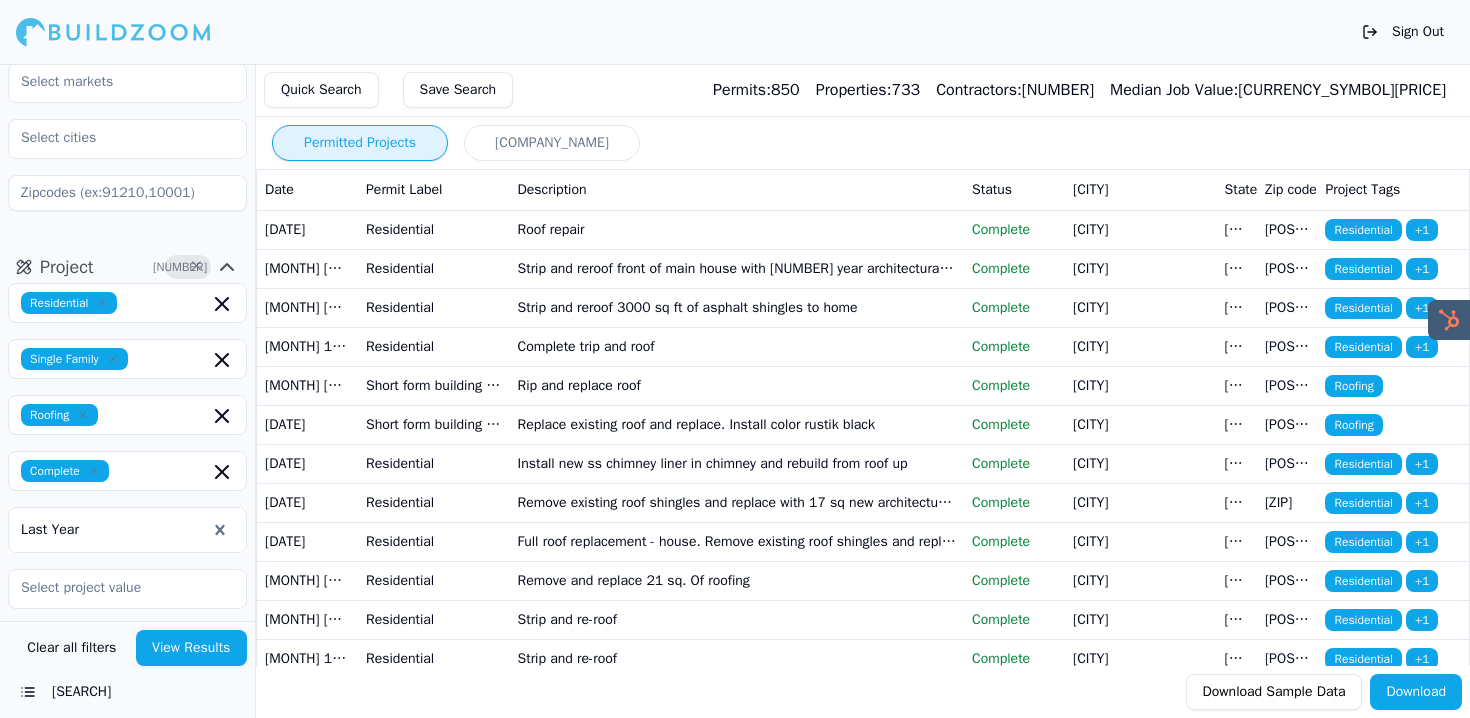 scroll, scrollTop: 103, scrollLeft: 0, axis: vertical 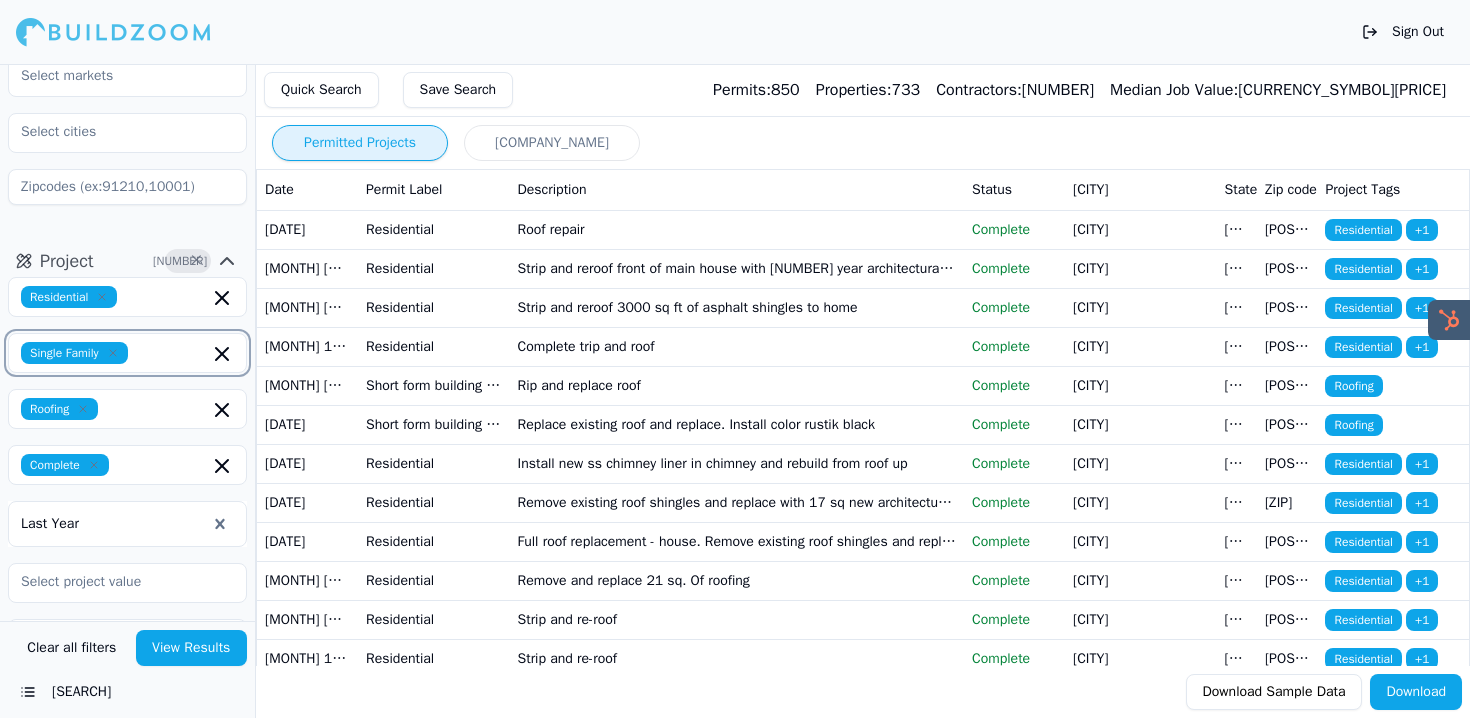 click at bounding box center (172, 353) 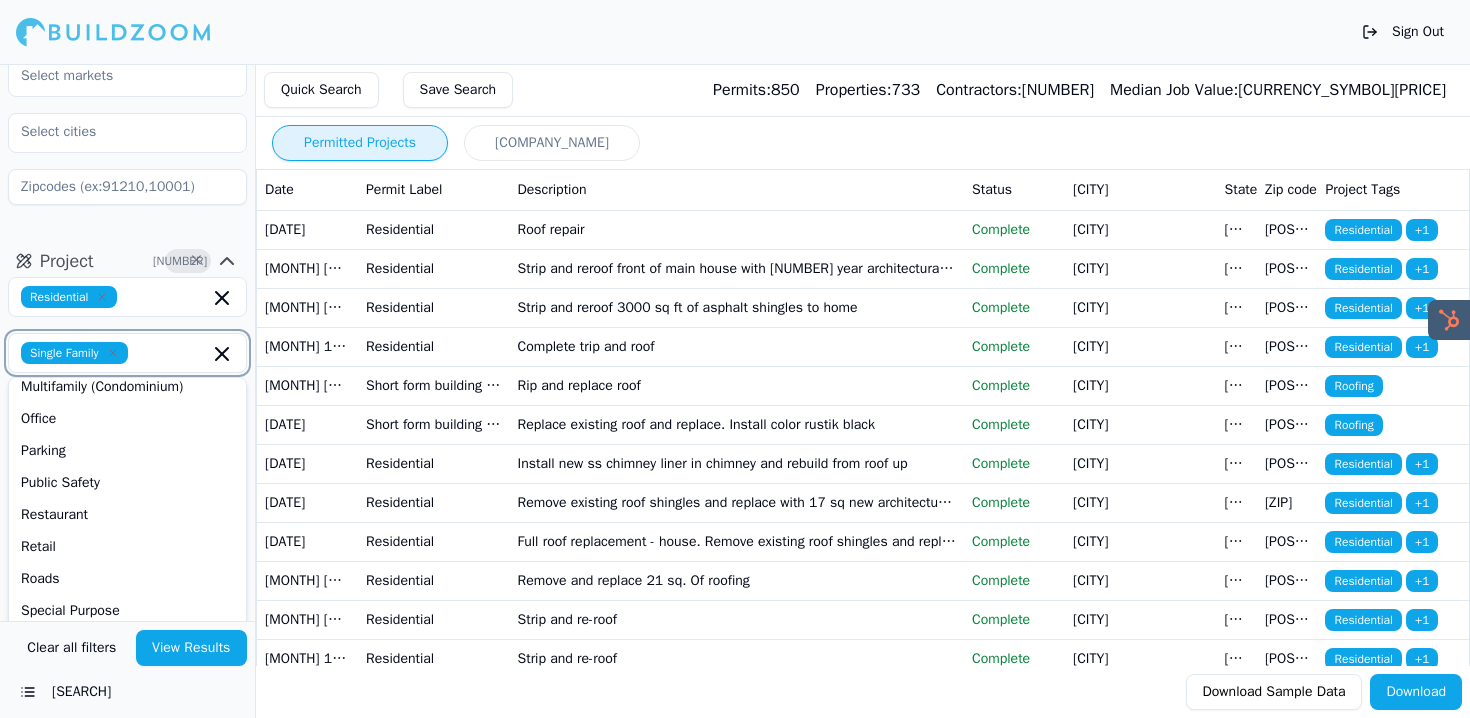 scroll, scrollTop: 510, scrollLeft: 0, axis: vertical 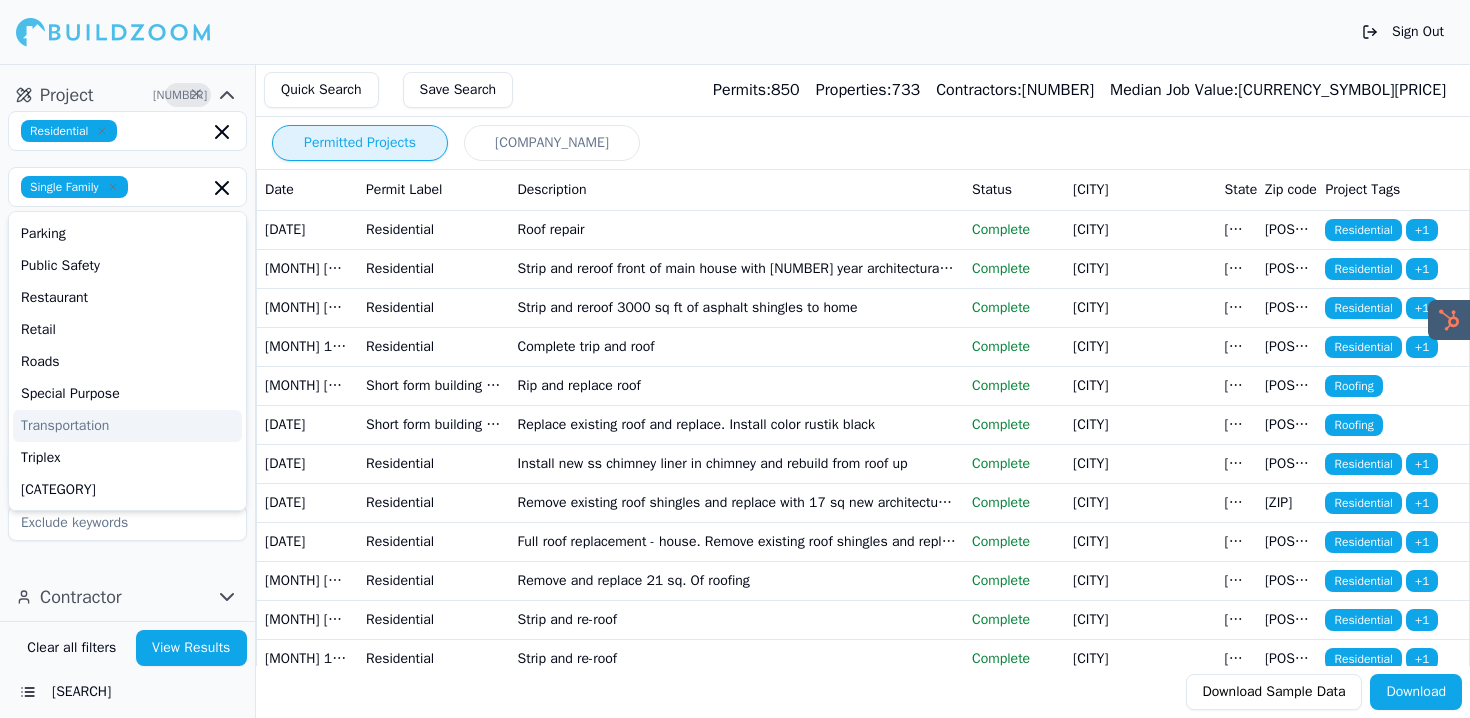 click on "Permitted Projects Associated Contractors Date Permit Label Description Status City State Zip code Project Tags [DATE] Residential Roof repair Complete Braintree MA [POSTAL_CODE] Residential + 1 [DATE] Residential Strip and reroof front of main house with 50 year architectural shingles. 8 squares Complete Easton MA [POSTAL_CODE] Residential + 1 [DATE] Residential Strip and reroof 3000 sq ft of asphalt shingles to home Complete Braintree MA [POSTAL_CODE] Residential + 1 [DATE] Residential Complete trip and roof Complete Braintree MA [POSTAL_CODE] Residential + 1 [DATE] Short form building permit Rip and replace roof Complete Boston MA [POSTAL_CODE] Roofing [DATE] Short form building permit Replace existing roof and replace. Install color rustik black Complete Roslindale MA [POSTAL_CODE] Roofing [DATE] Residential Install new ss chimney liner in chimney and rebuild from roof up Complete Chicopee MA [POSTAL_CODE] Residential + 1 [DATE] Residential Complete Chicopee MA [POSTAL_CODE] Residential + 1 [DATE] Residential Complete +" at bounding box center [863, 2118] 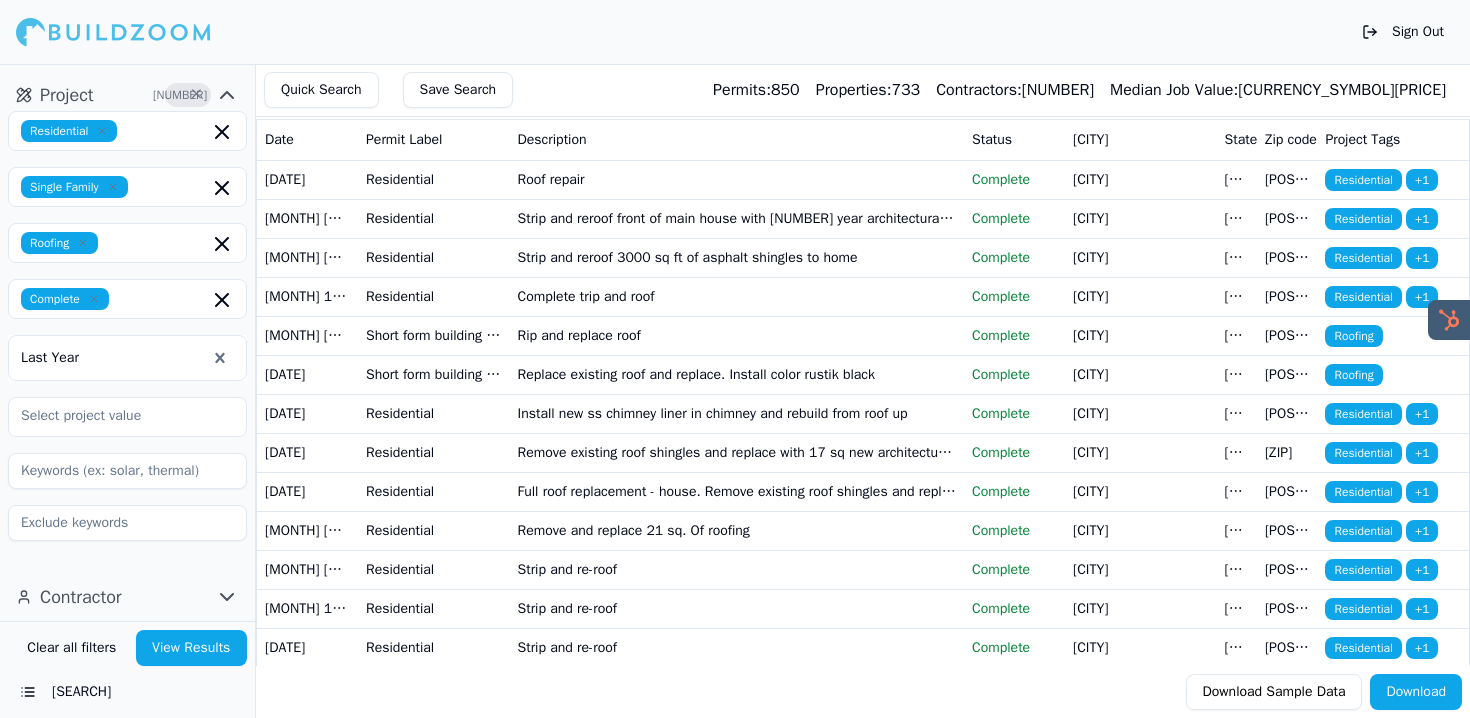 scroll, scrollTop: 51, scrollLeft: 0, axis: vertical 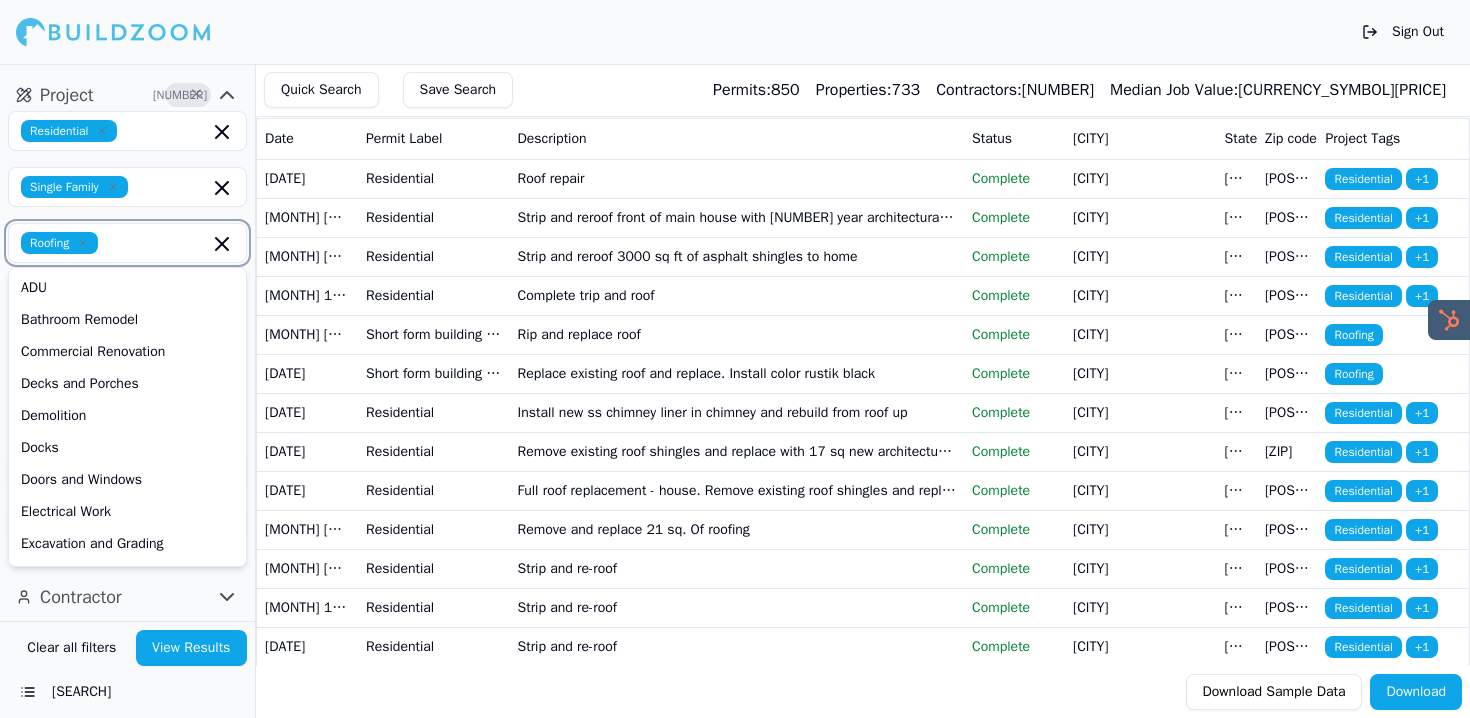 click at bounding box center (157, 243) 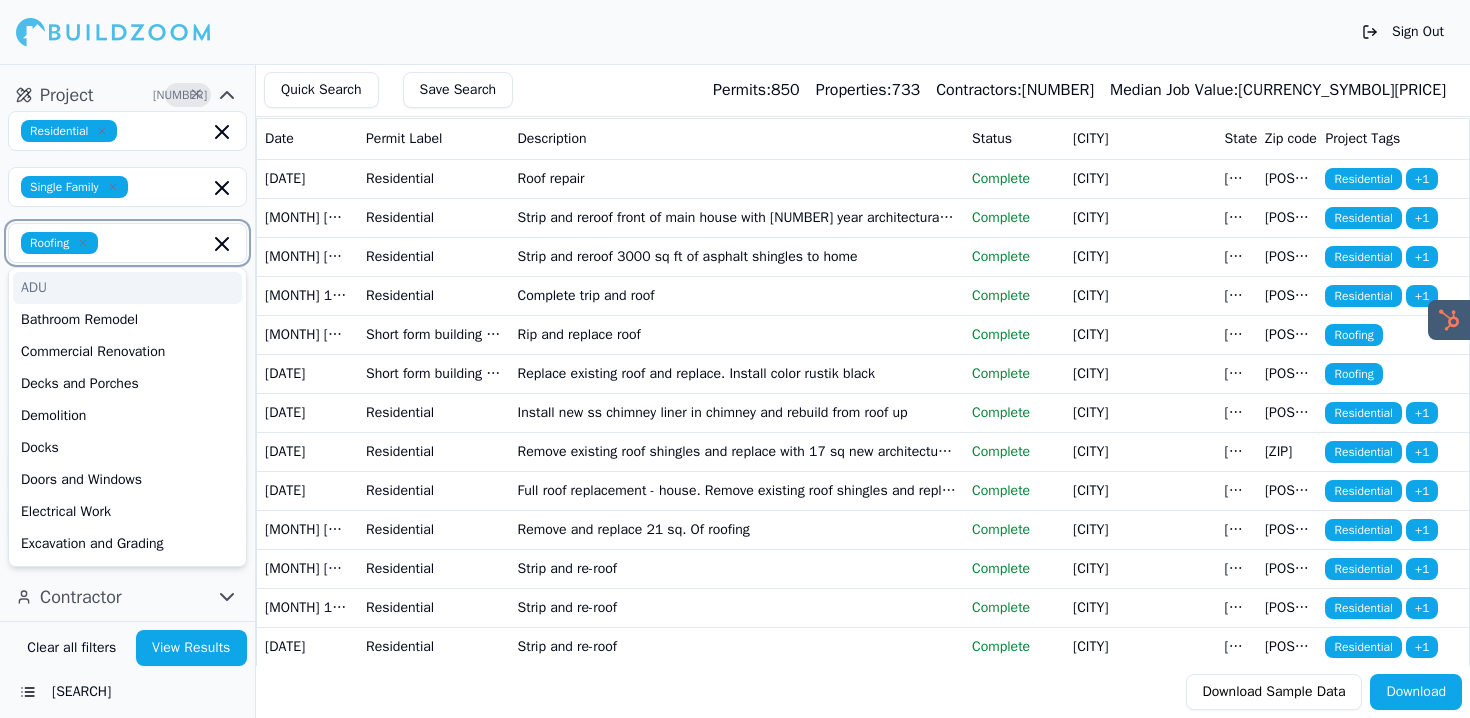 click at bounding box center [102, 131] 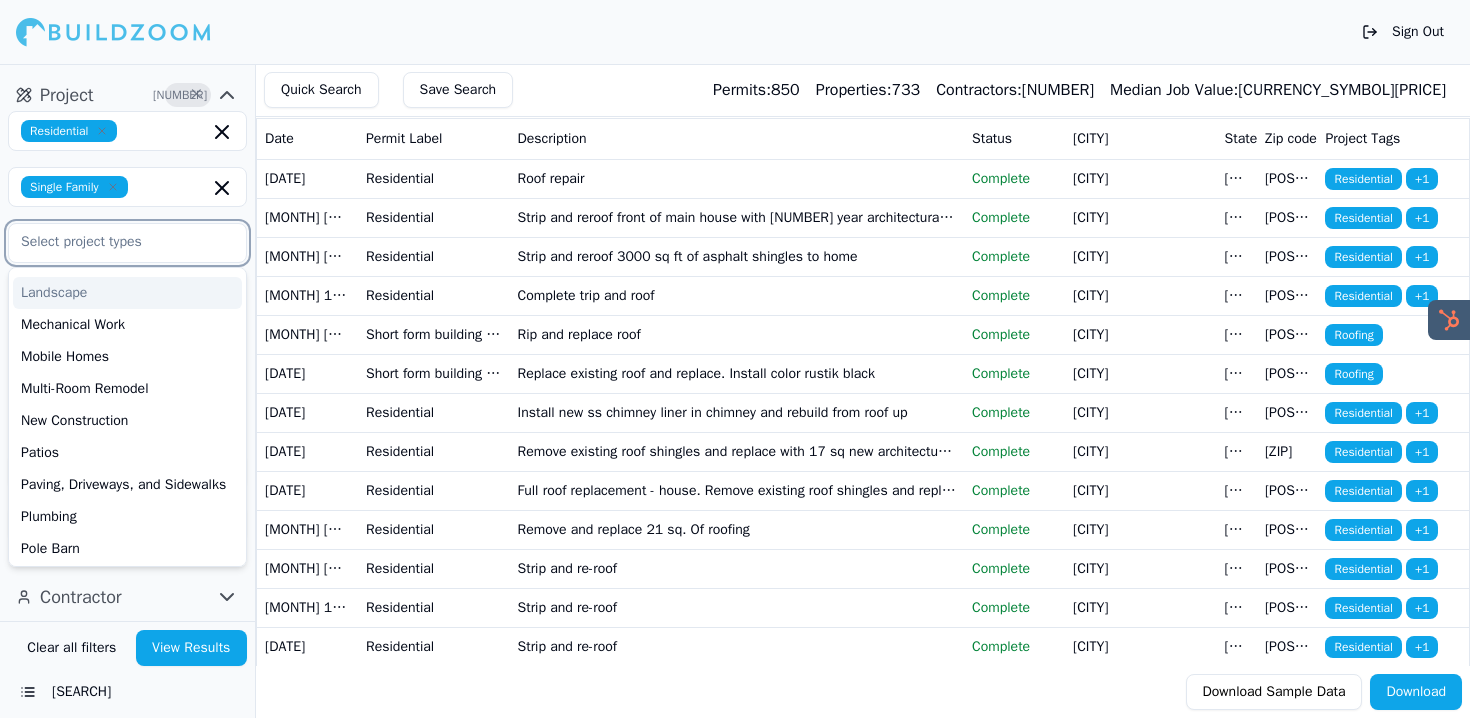 scroll, scrollTop: 509, scrollLeft: 0, axis: vertical 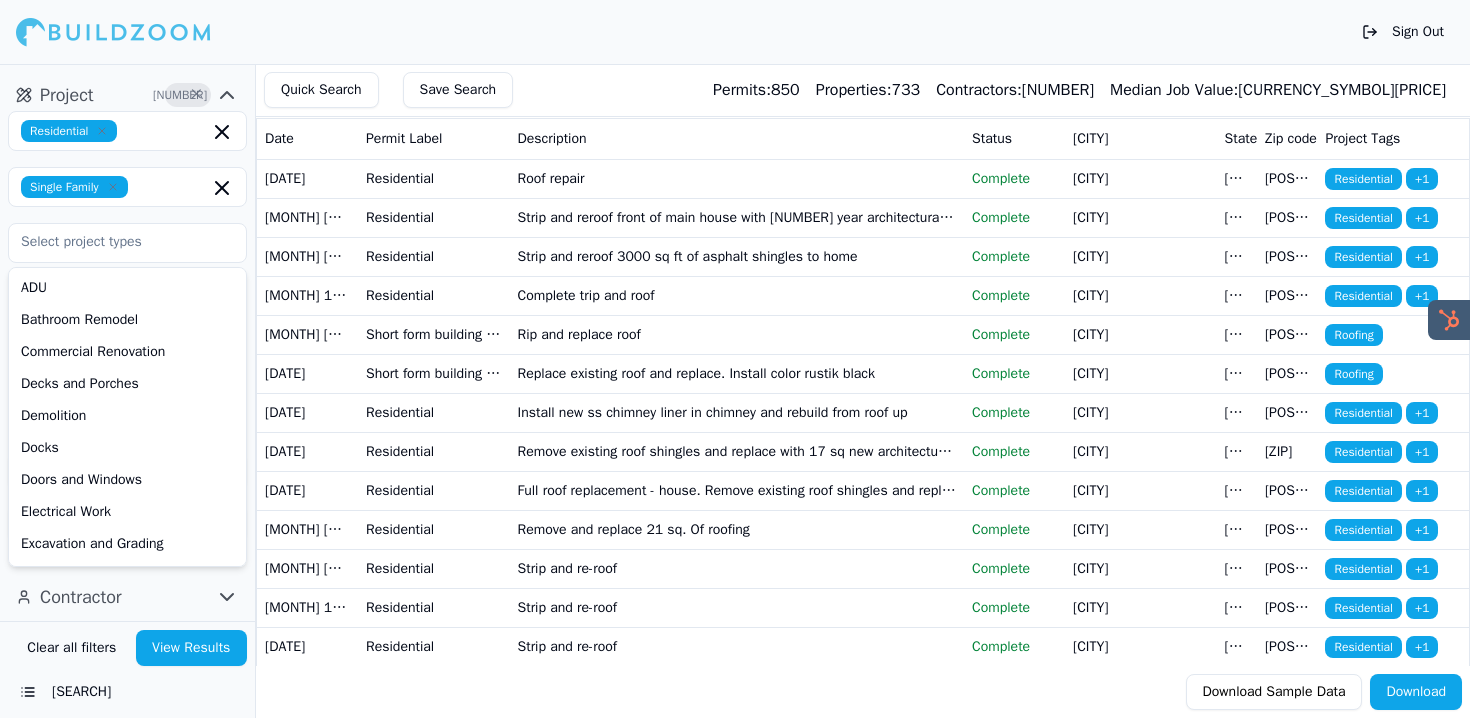 click on "×" at bounding box center (198, 95) 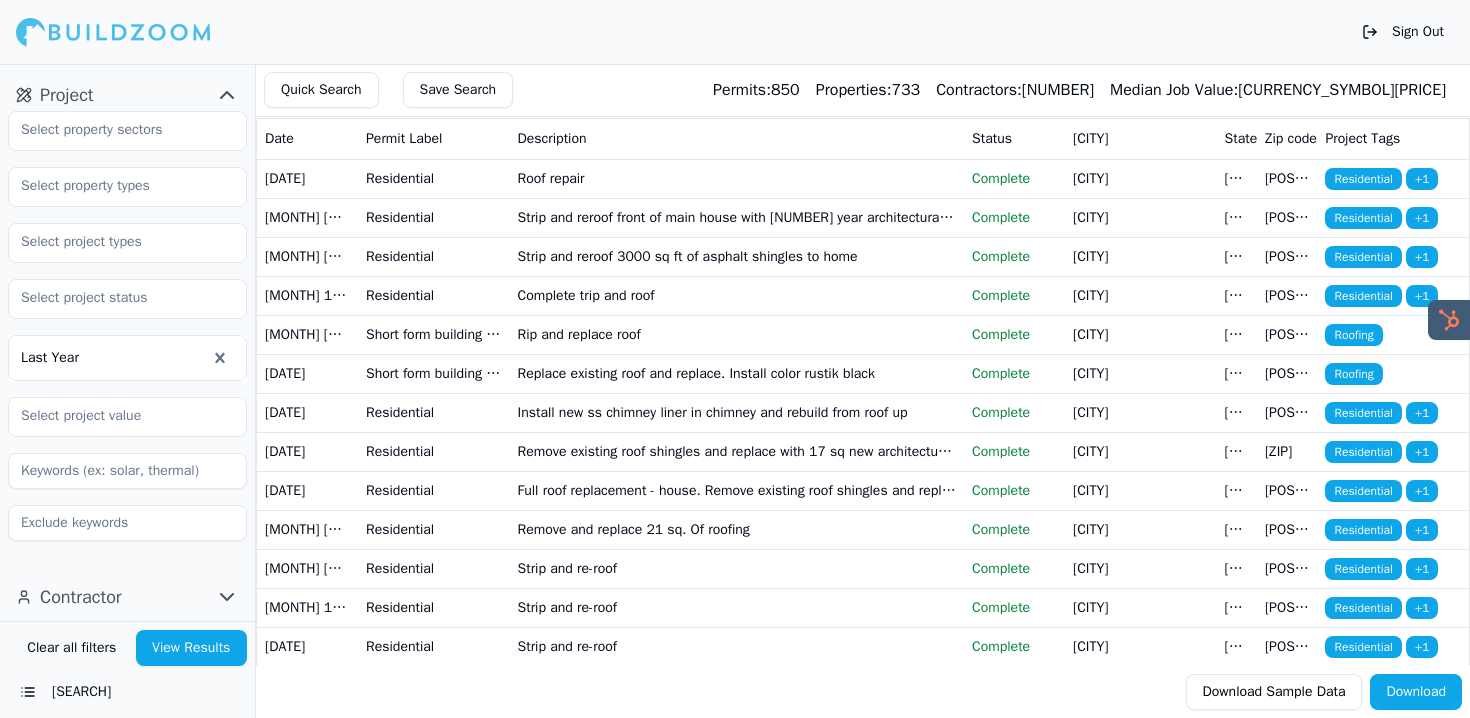 scroll, scrollTop: 0, scrollLeft: 0, axis: both 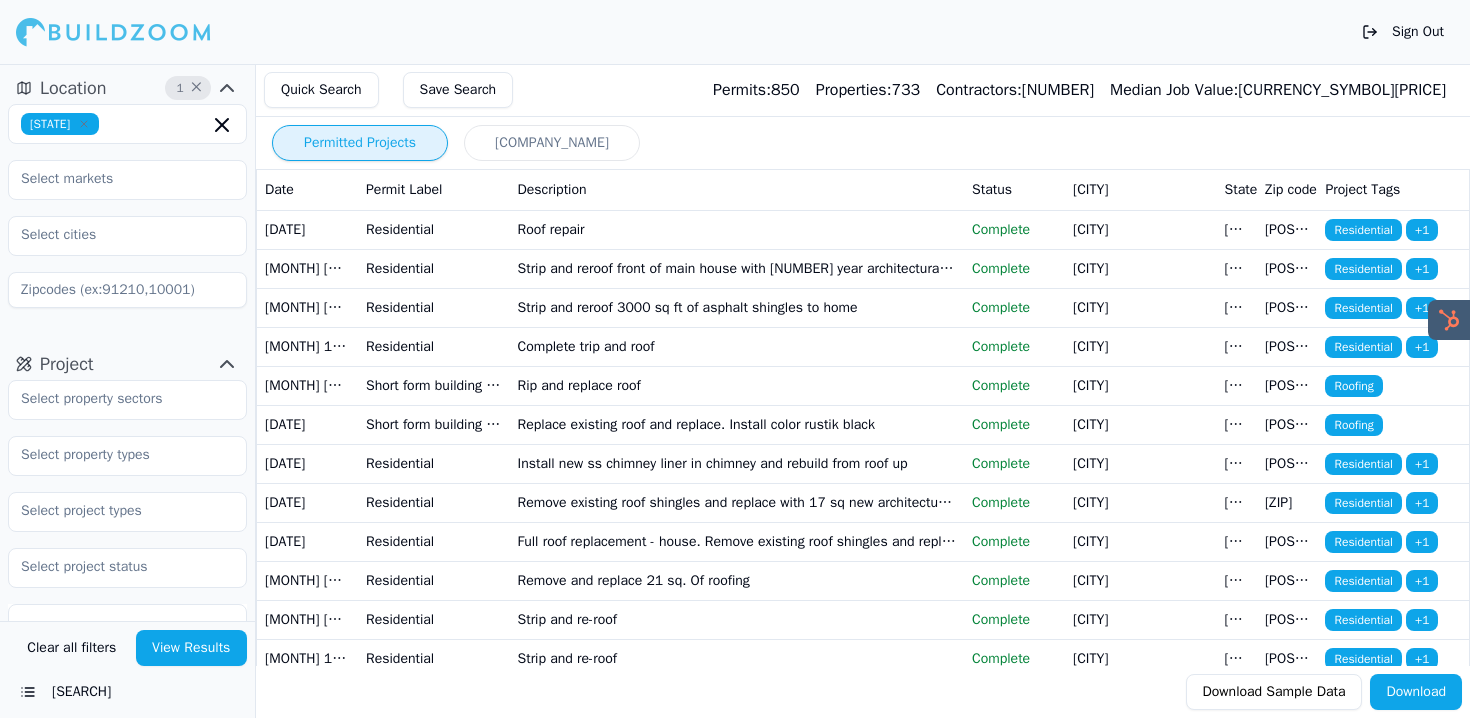 click on "View Results" at bounding box center [192, 648] 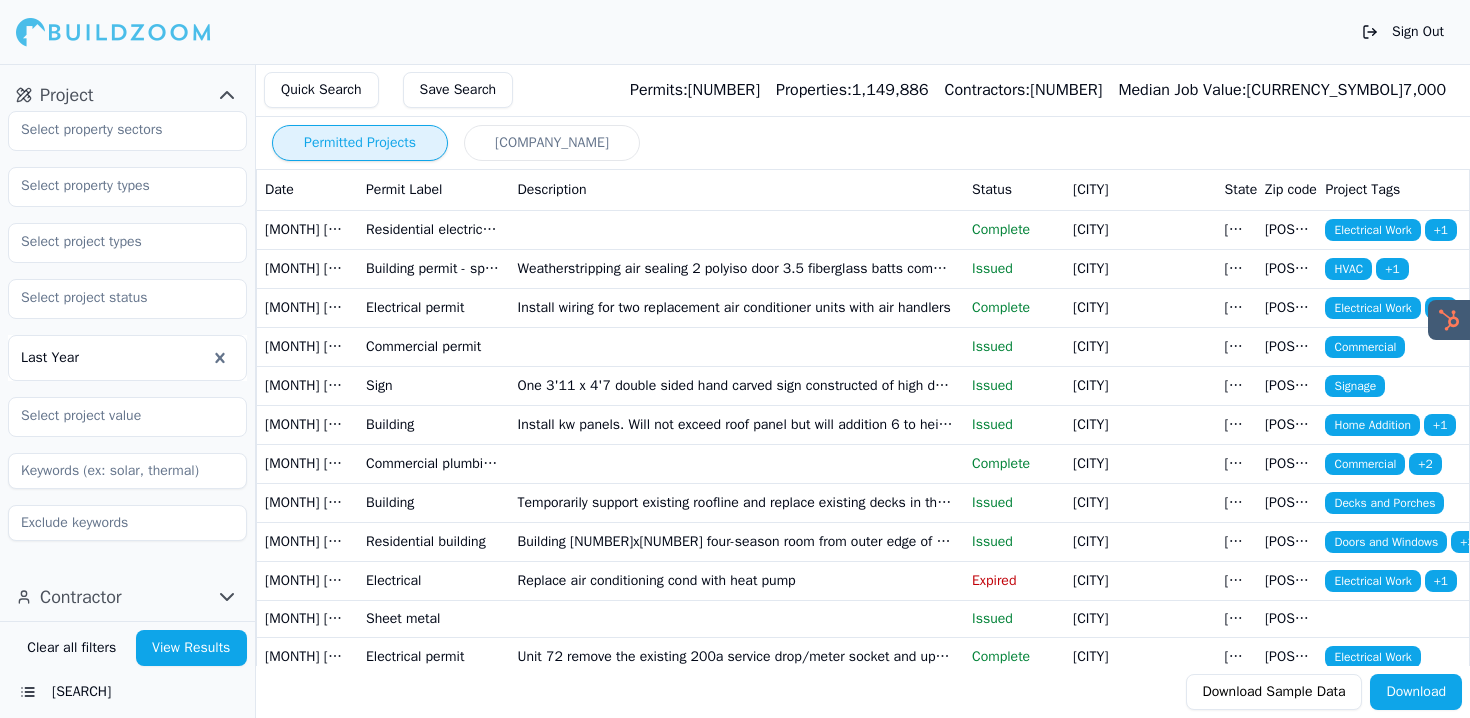 scroll, scrollTop: 0, scrollLeft: 0, axis: both 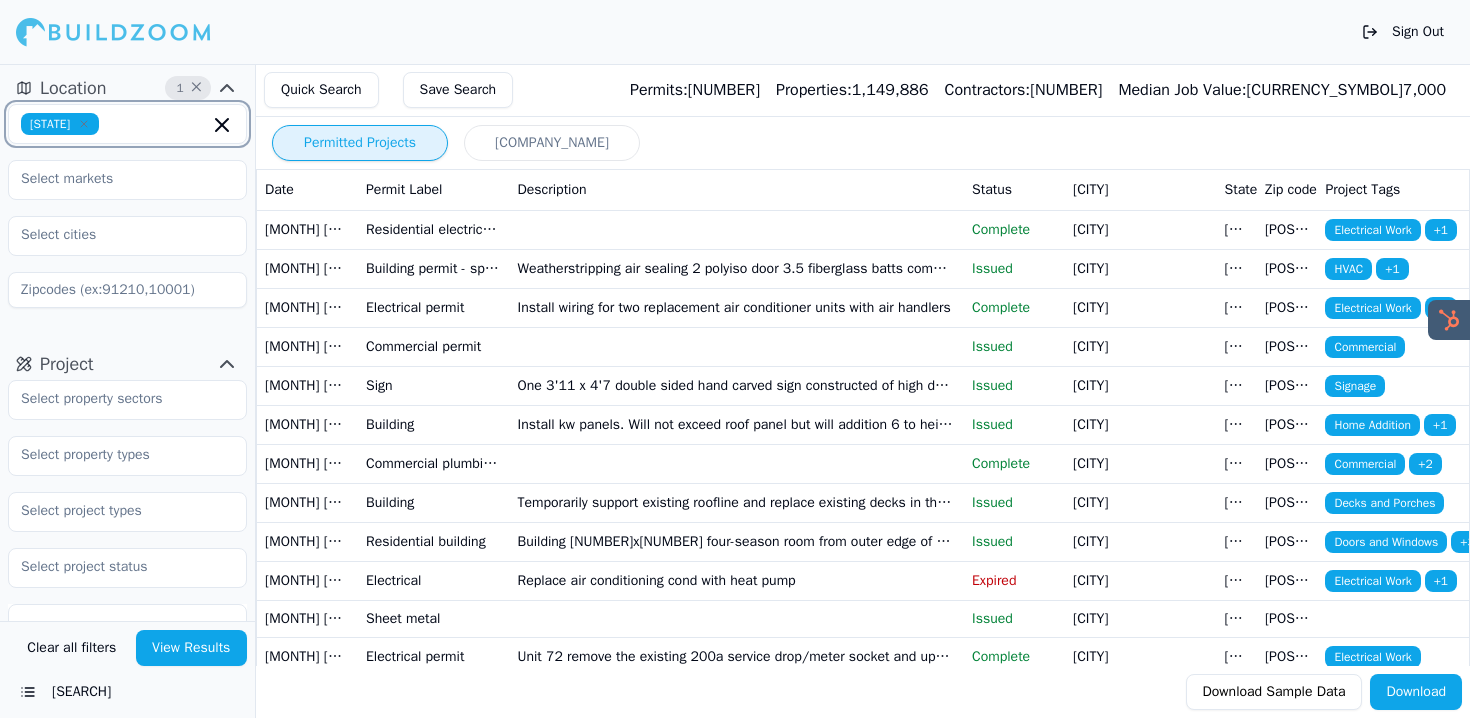 click at bounding box center [222, 125] 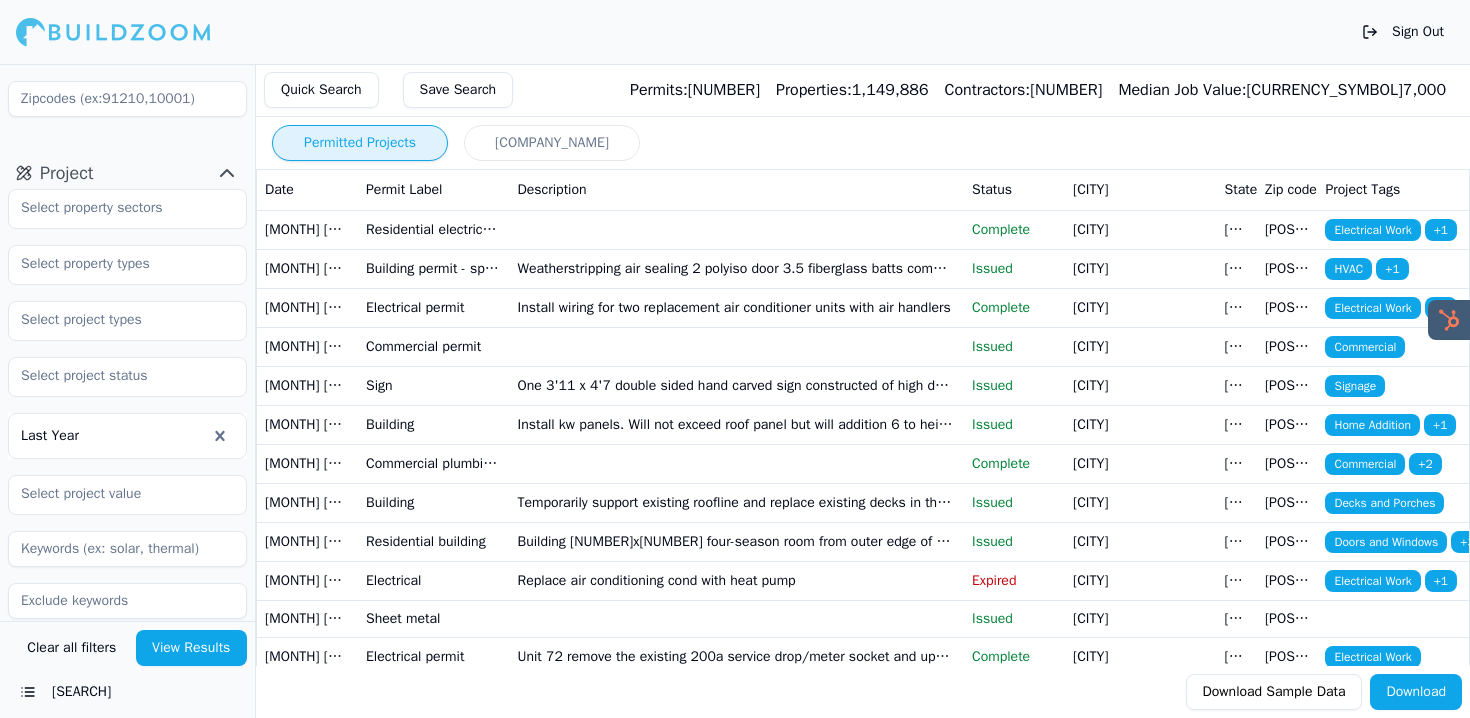 scroll, scrollTop: 269, scrollLeft: 0, axis: vertical 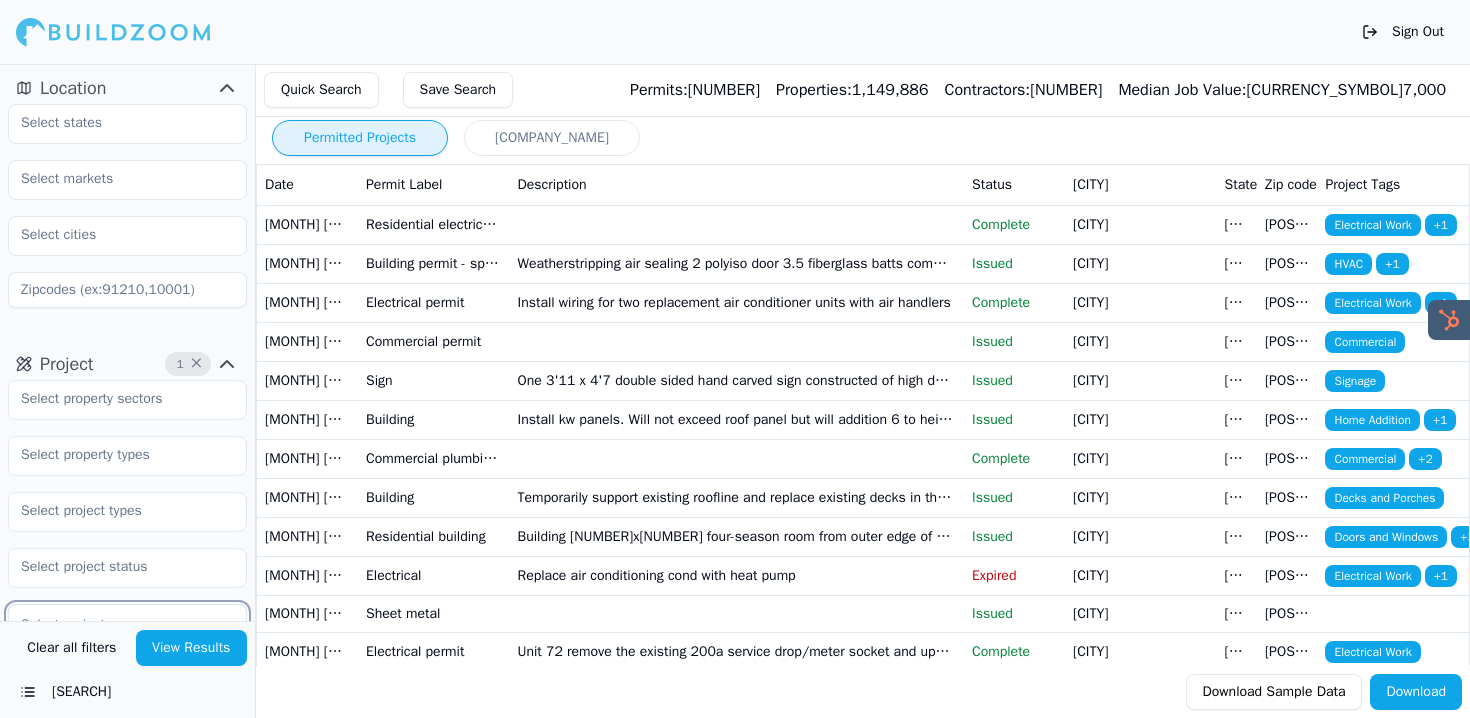 click on "View Results" at bounding box center (192, 648) 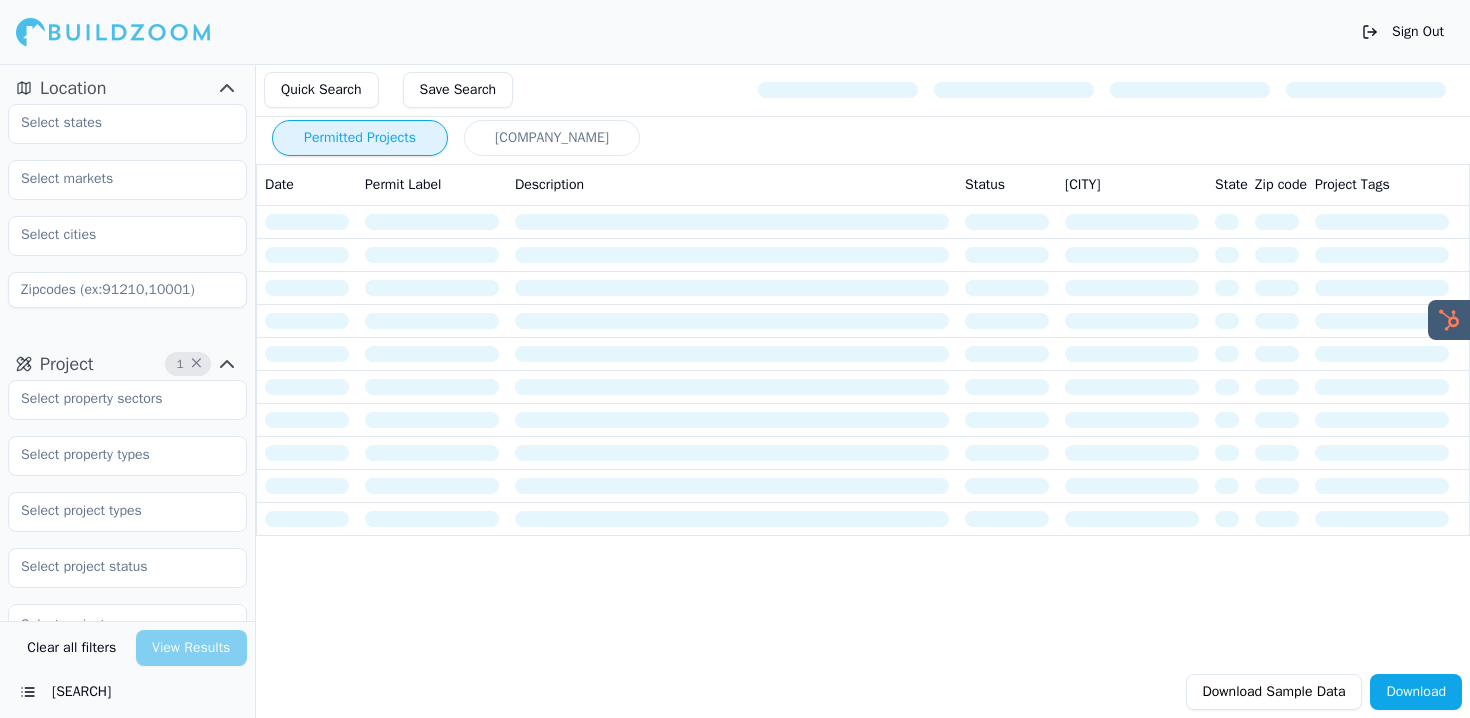 click on "Clear all filters" at bounding box center (72, 648) 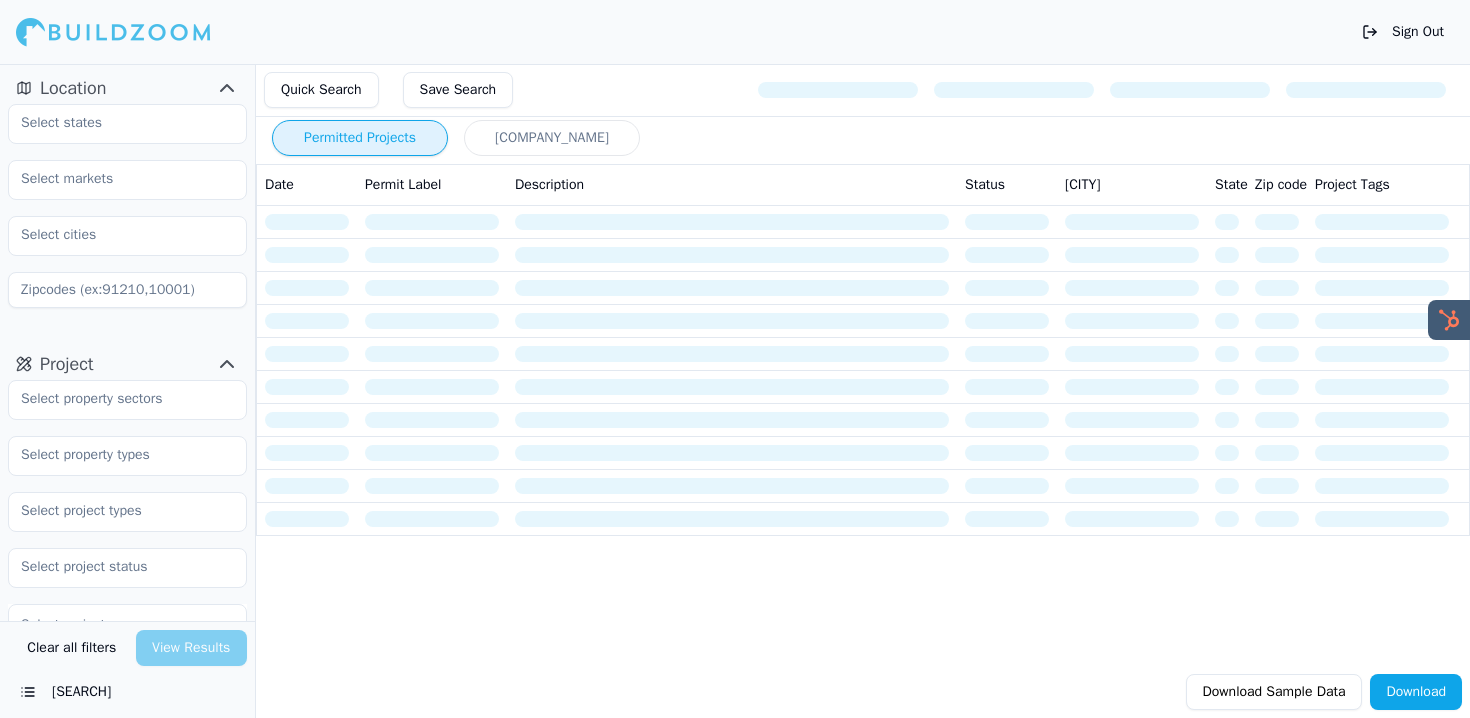 click at bounding box center [113, 32] 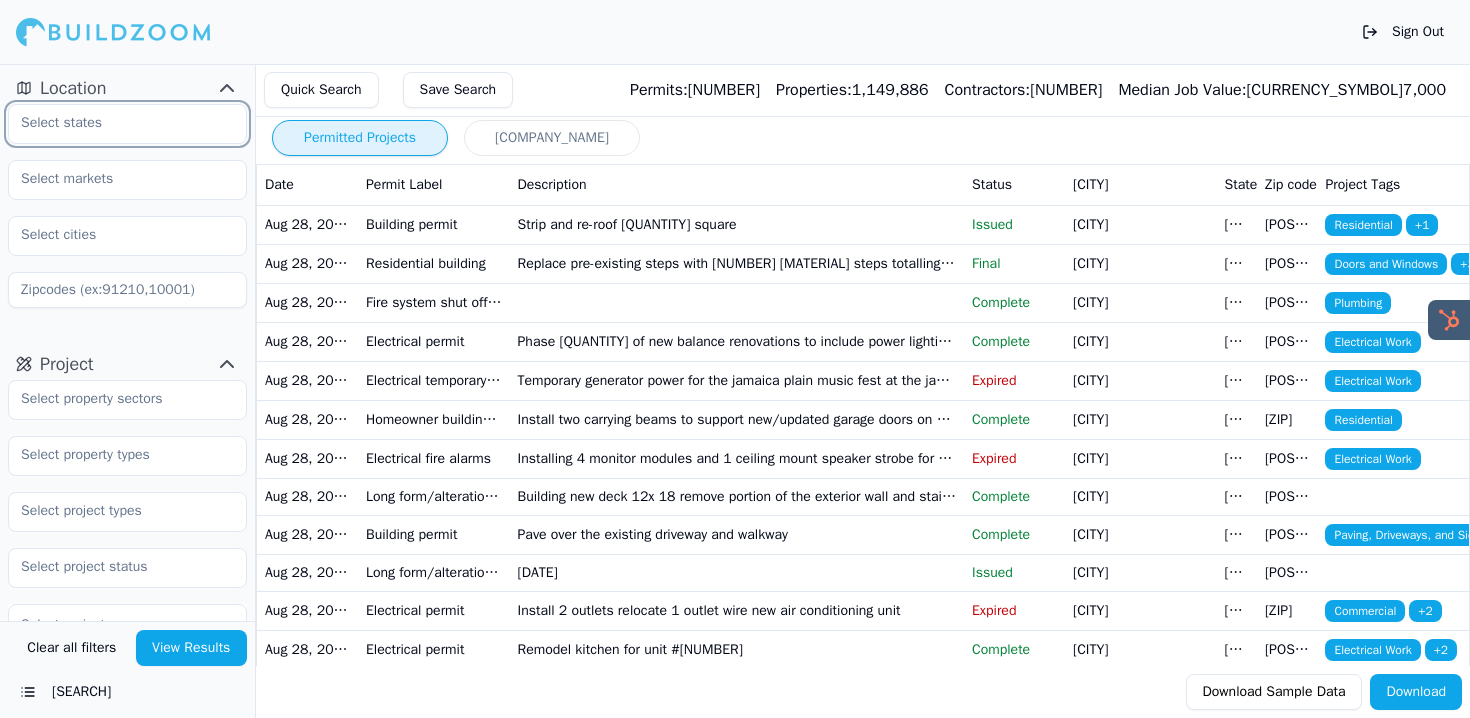 click at bounding box center [115, 123] 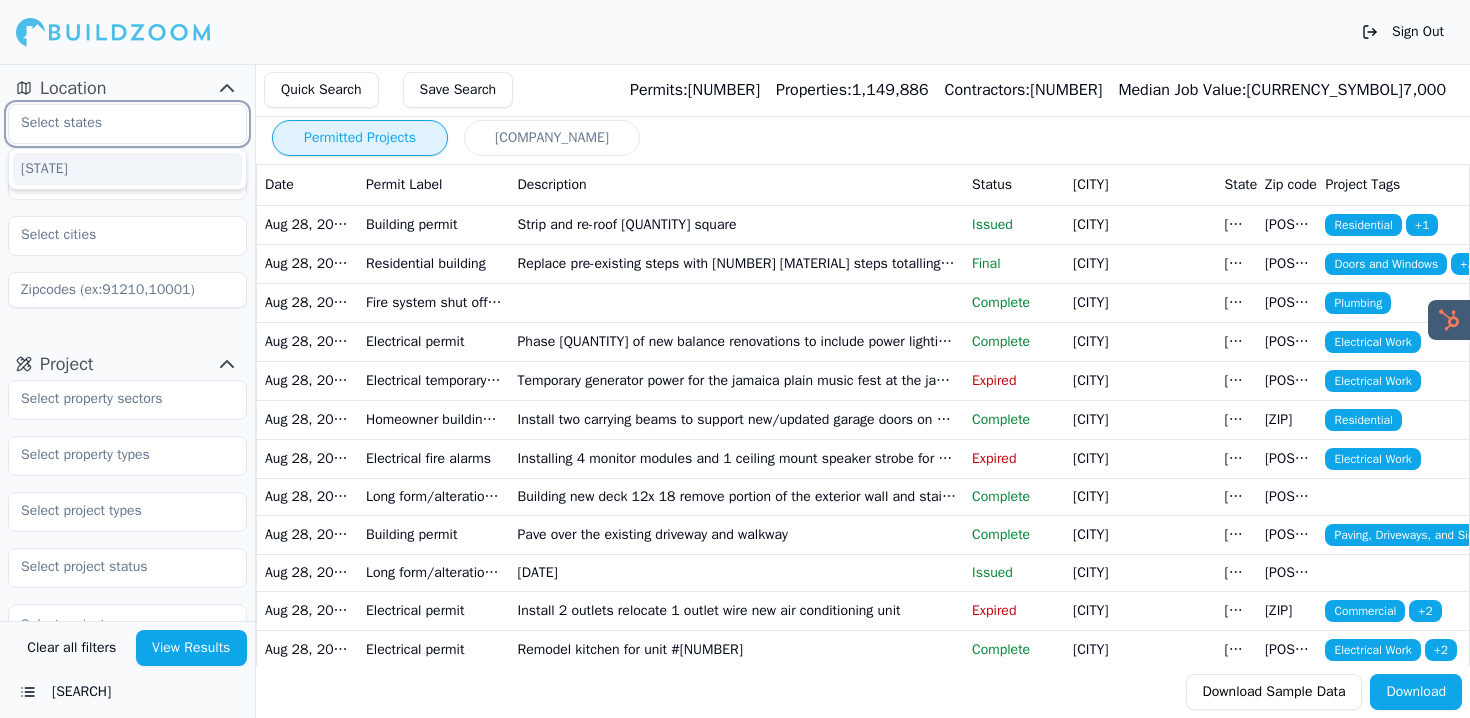click on "[STATE]" at bounding box center [127, 169] 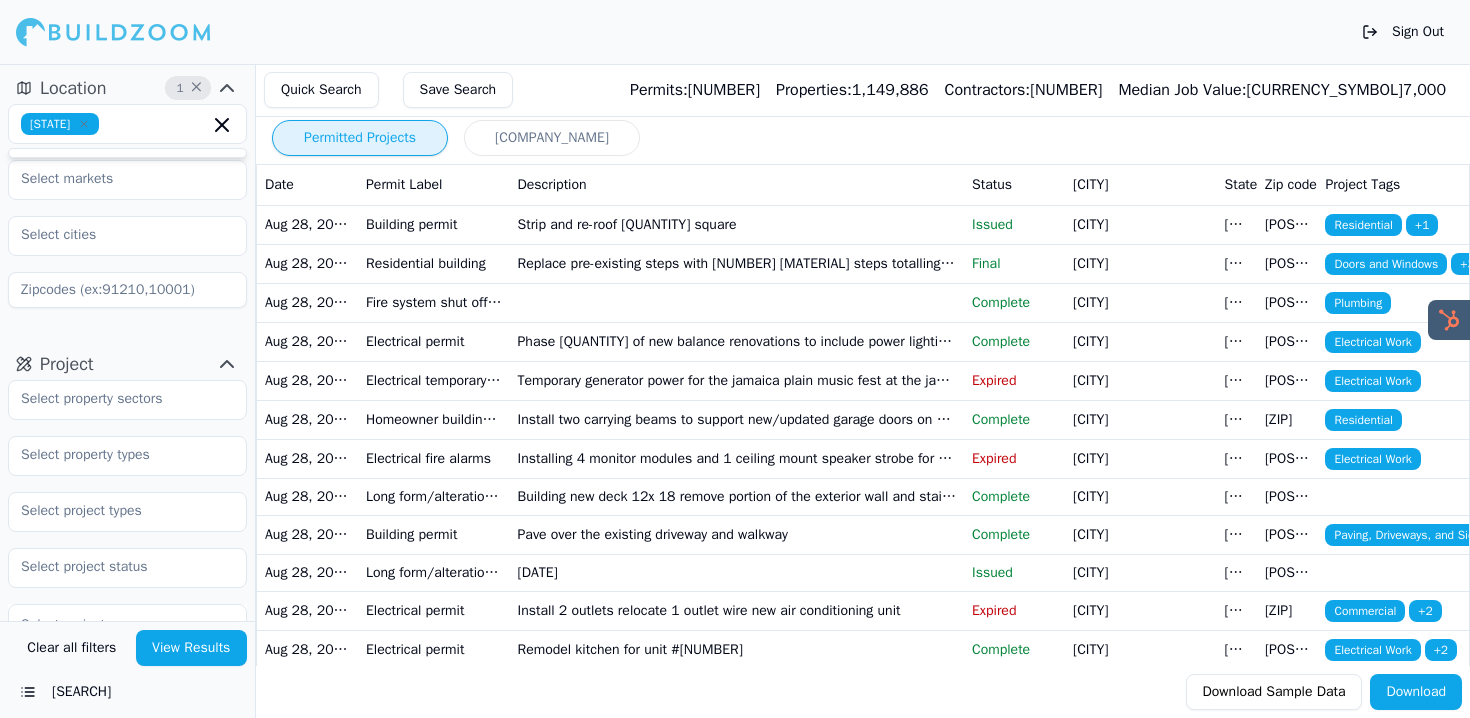 click on "Sign Out" at bounding box center [735, 32] 